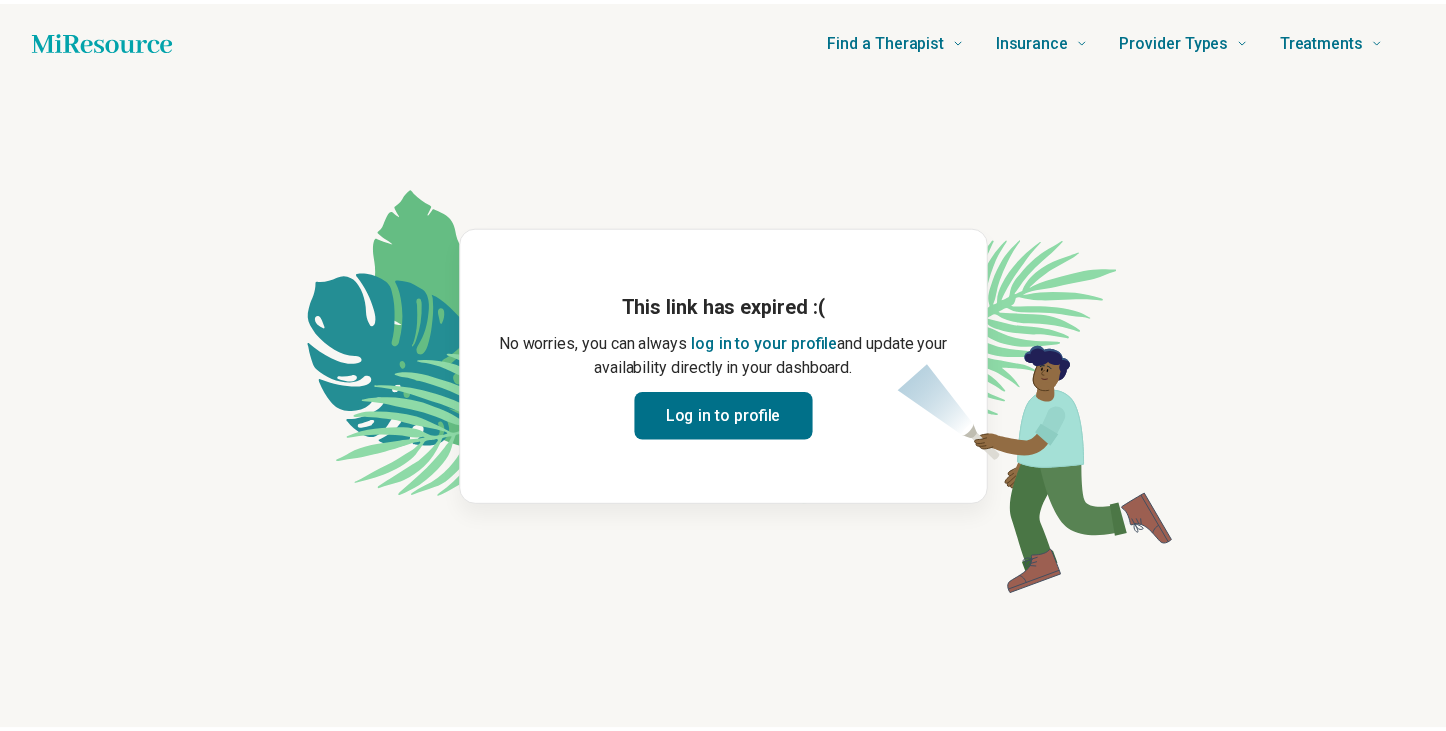 scroll, scrollTop: 0, scrollLeft: 0, axis: both 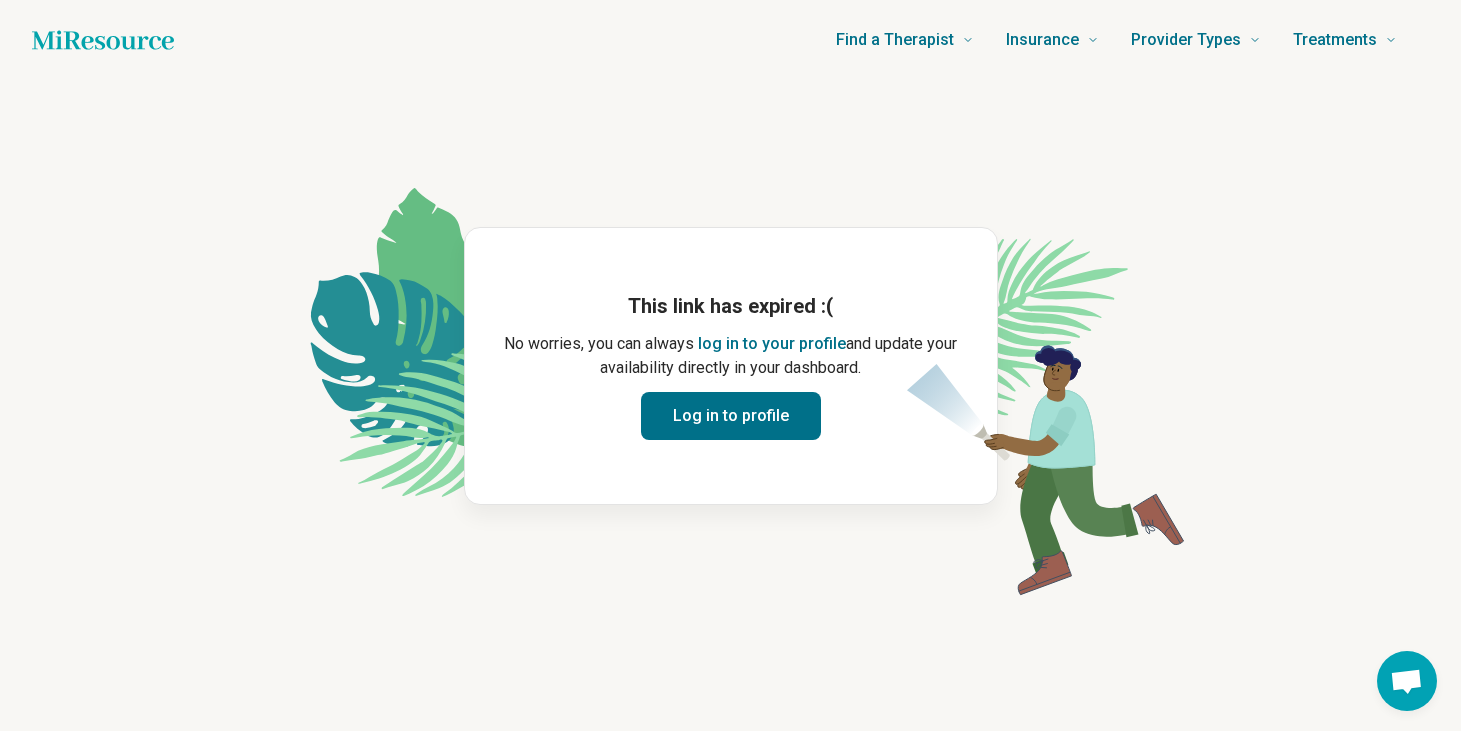 click 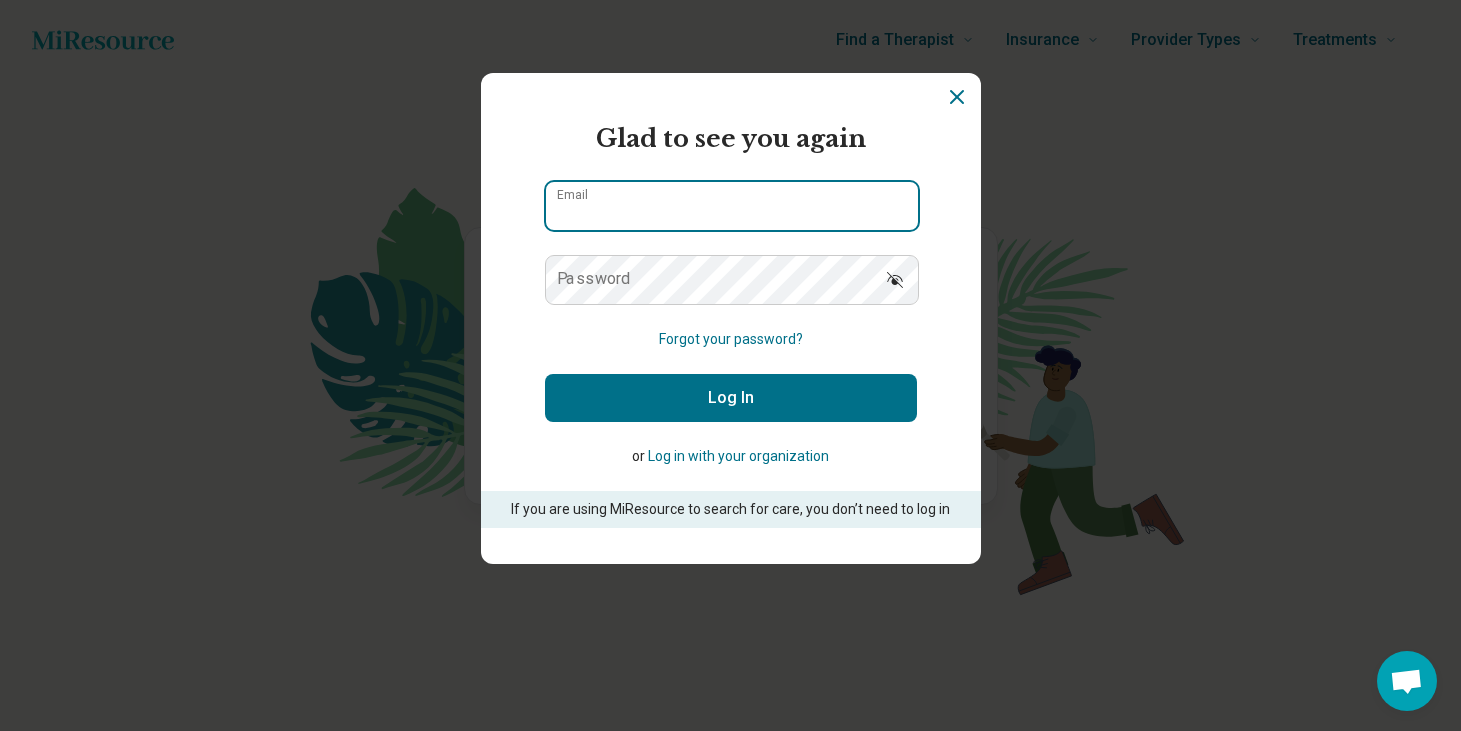 type on "**********" 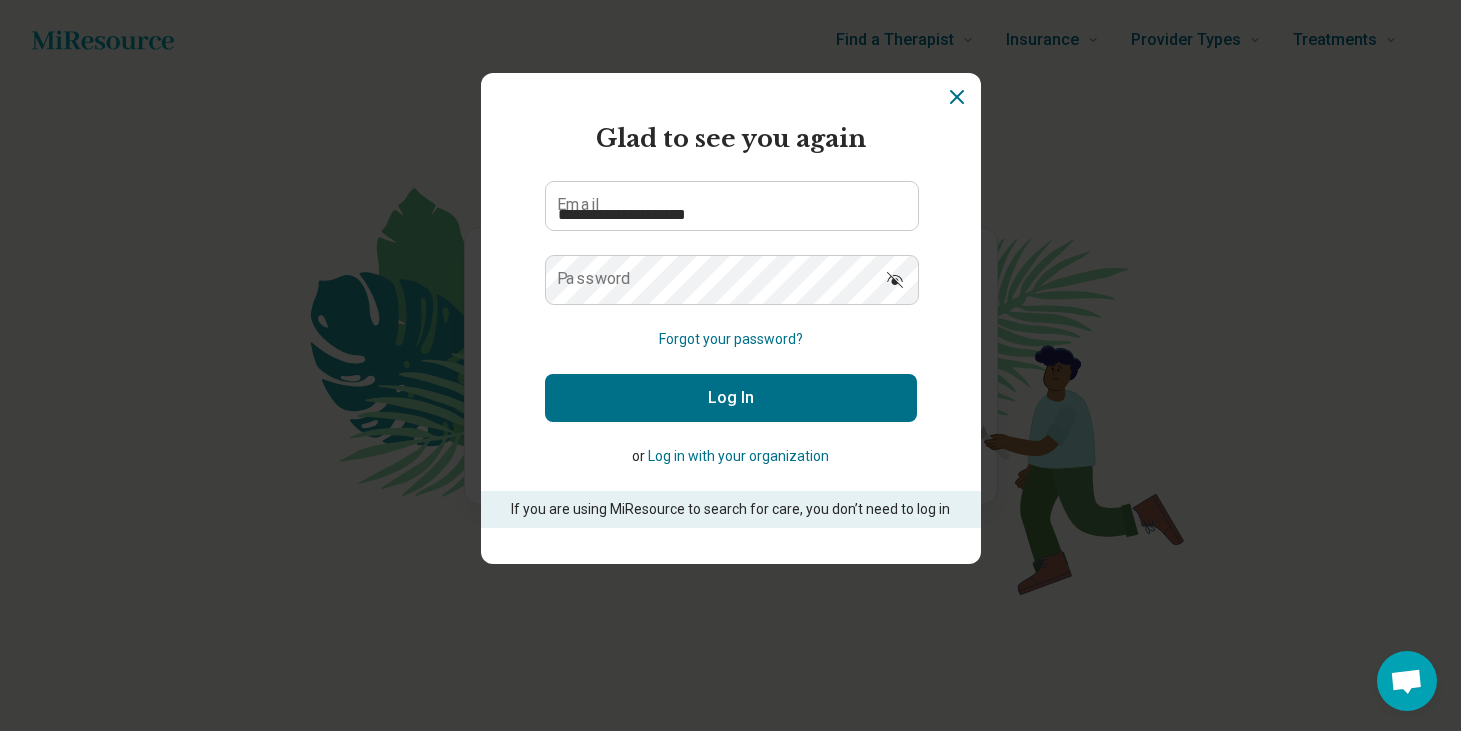 click on "Log In" at bounding box center [731, 398] 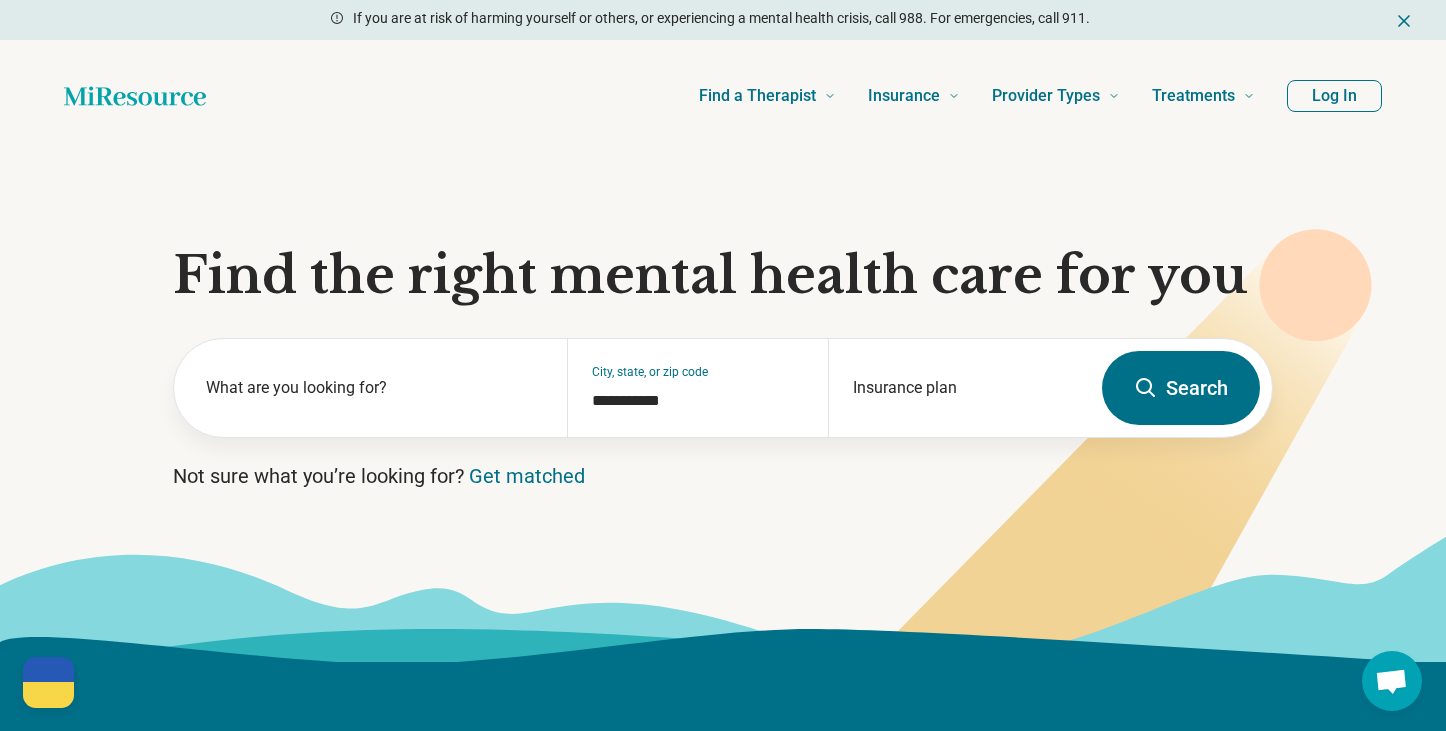 click on "Find a Therapist Mental Health Conditions ADHD Anxiety Anorexia Autism Bipolar Binge Eating Bulimia Depression OCD Panic Phobias Postpartum Depression PTSD Schizophrenia Social Anxiety Behavioral and Coping Challenges Alcohol Anger Issues Antisocial Borderline Personality Drug Use Gambling Hoarding Narcissistic Personality Disorder OCPD Personality Disorders Sex Addiction Skin Picking Trichotillomania Relationships & Life Events Adoption Divorce End of Life Grief & Loss Infertility Infidelity Life Transitions Parenting Pregnancy Loss Relationships Identity and Emotional Wellbeing Abuse Body Image Bullying Childhood Abuse Chronic Pain Domestic Abuse Gender Identity Loneliness Sexual Assault Self Harm Suicidal Ideation Trauma Career & Performance Burnout Career Learning Disorder Personal Growth Self Esteem Sleep Work Life Balance Insurance National Insurers Aetna Anthem Blue Cross Blue Shield Cigna Humana Optum UnitedHealthCare Government & Public Programs GEHA Medicaid Medicare TriCare Emblem Health Net Molina" at bounding box center [723, 96] 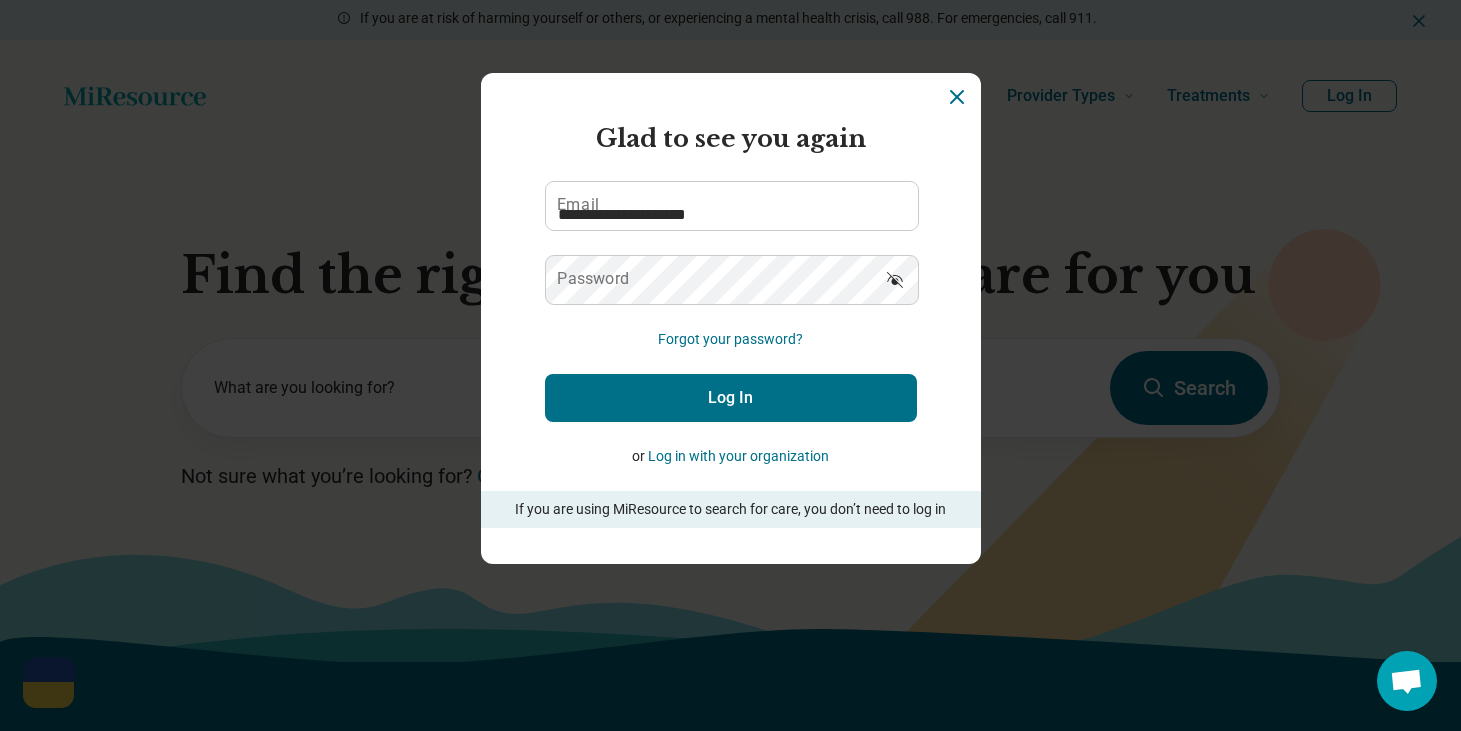 click on "Log In" at bounding box center [731, 398] 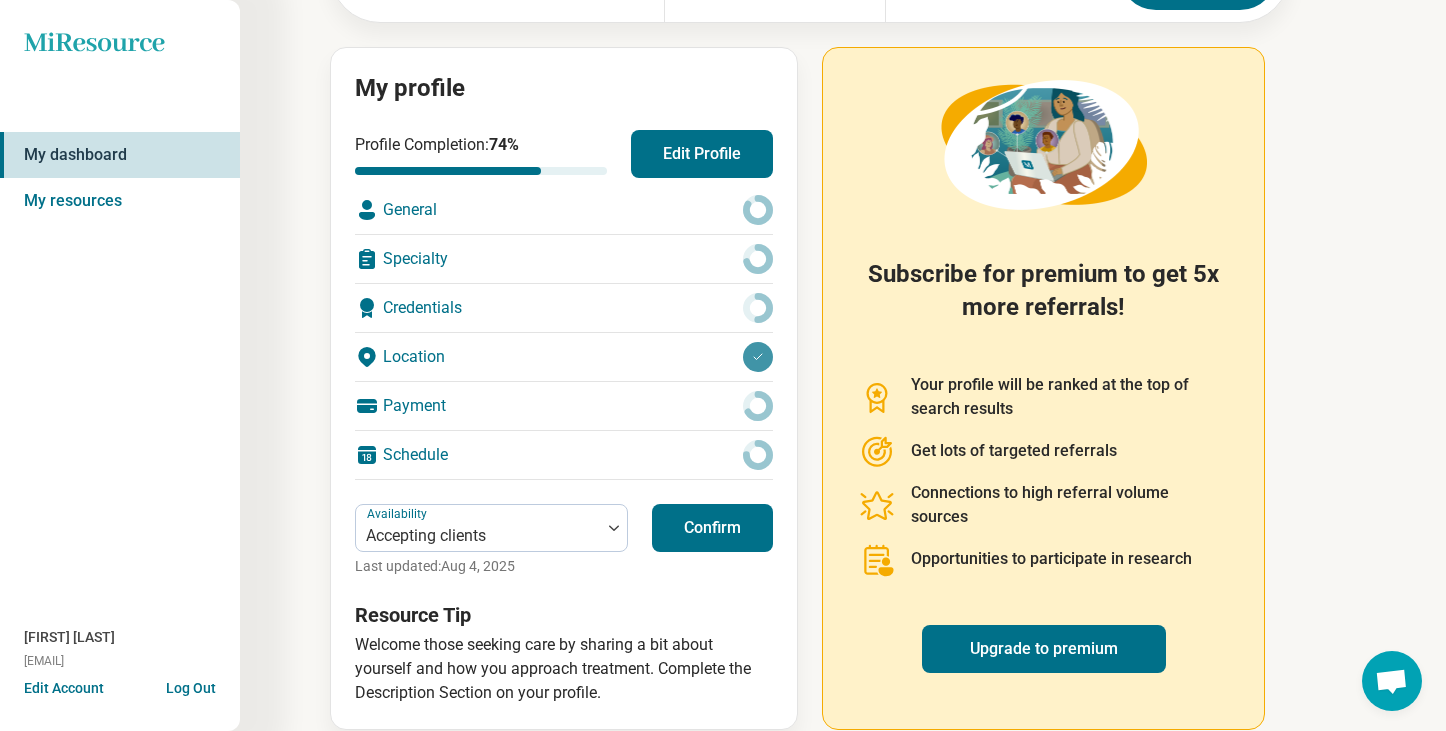 scroll, scrollTop: 187, scrollLeft: 0, axis: vertical 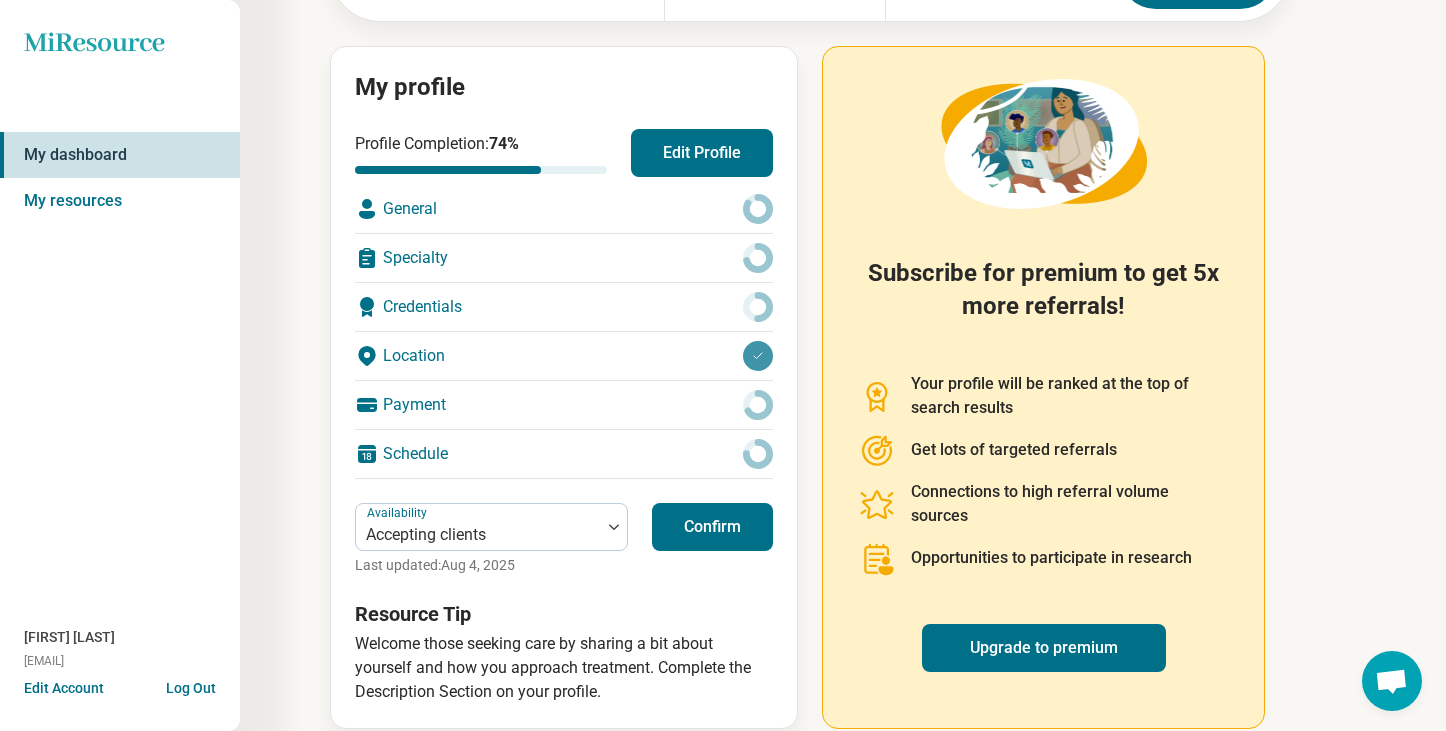 click on "Edit Profile" at bounding box center [702, 153] 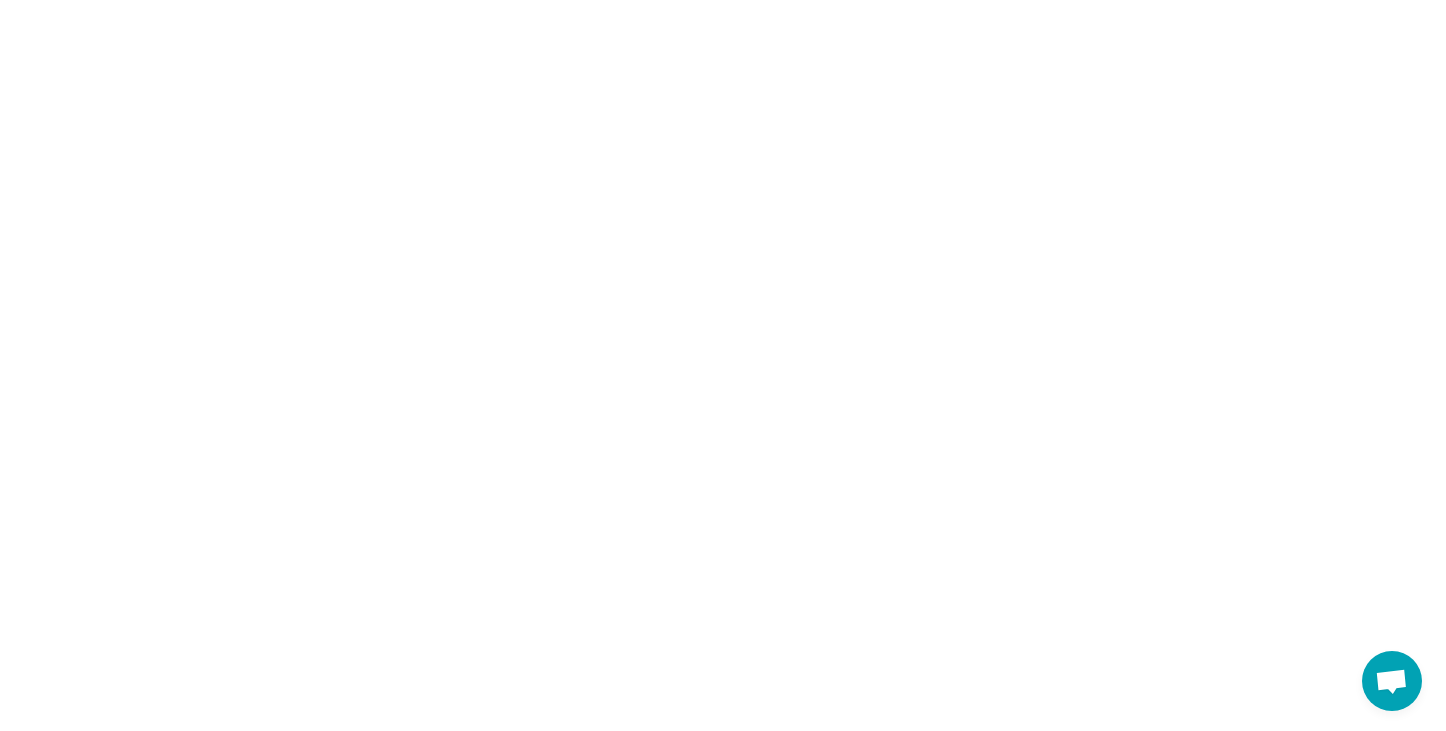 scroll, scrollTop: 0, scrollLeft: 0, axis: both 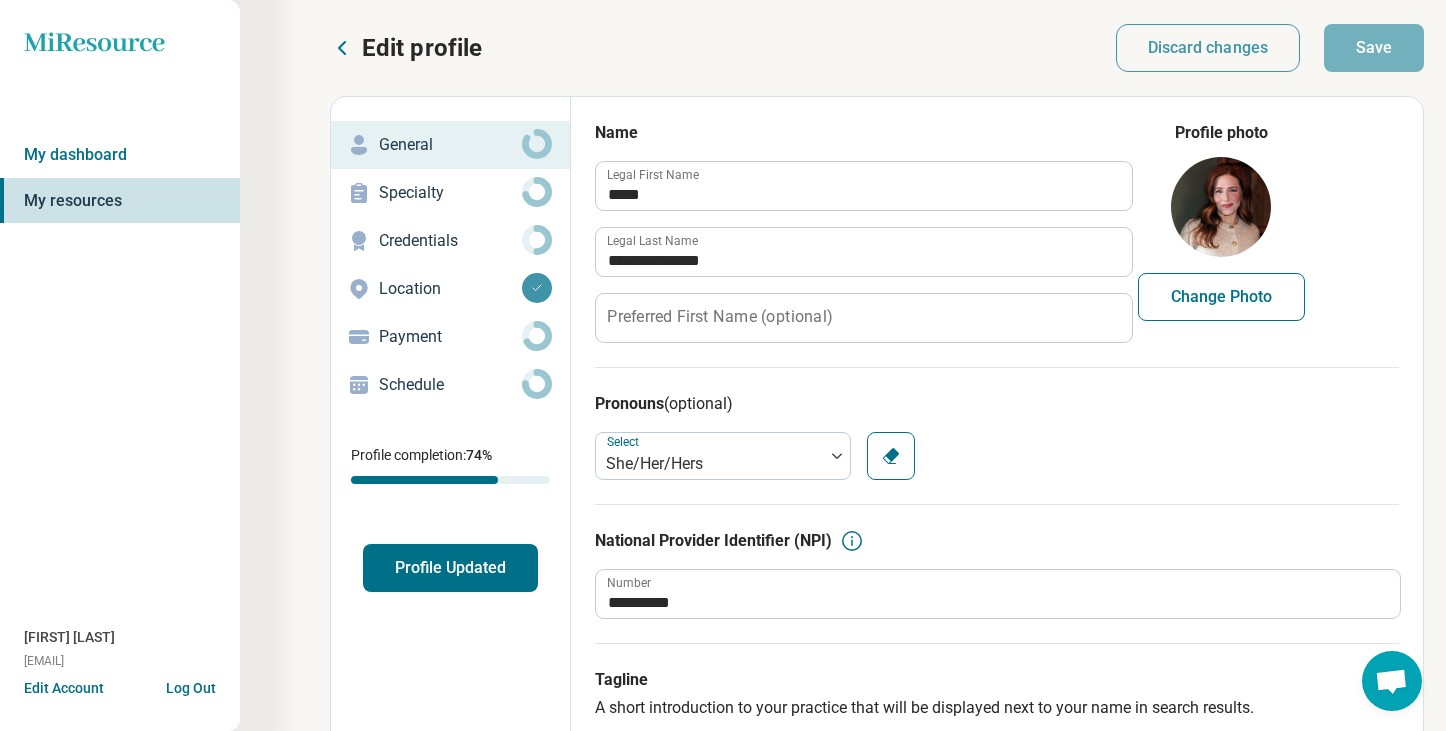 click on "Specialty" at bounding box center (450, 193) 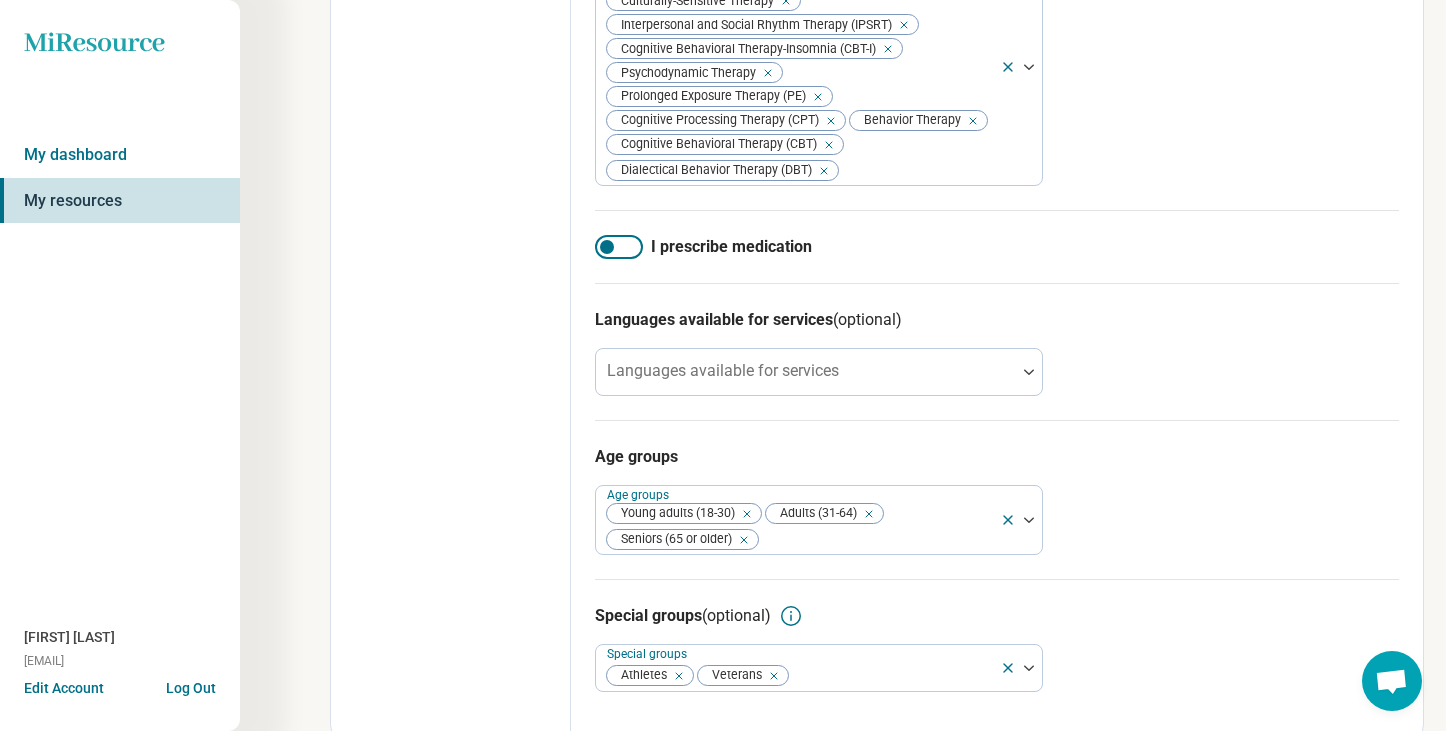 scroll, scrollTop: 941, scrollLeft: 0, axis: vertical 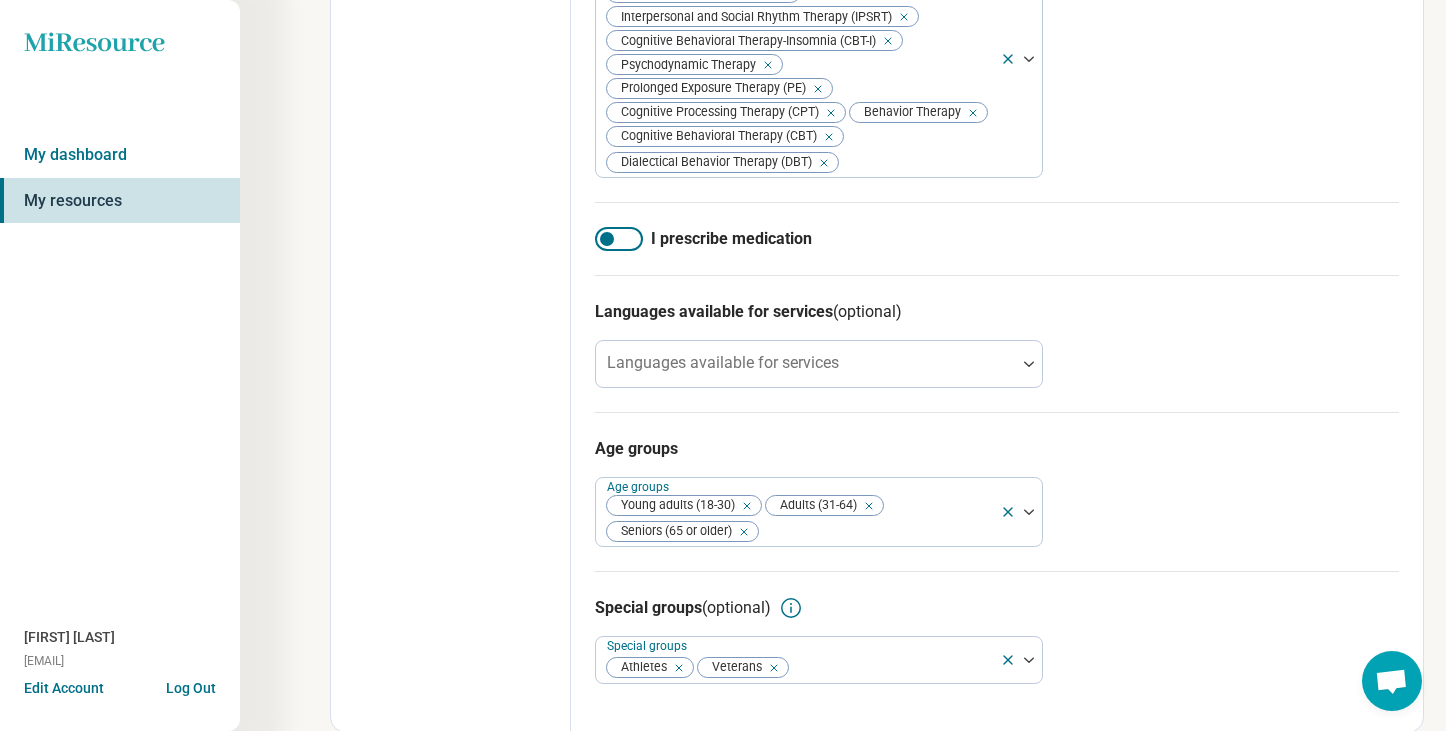 click at bounding box center [619, 239] 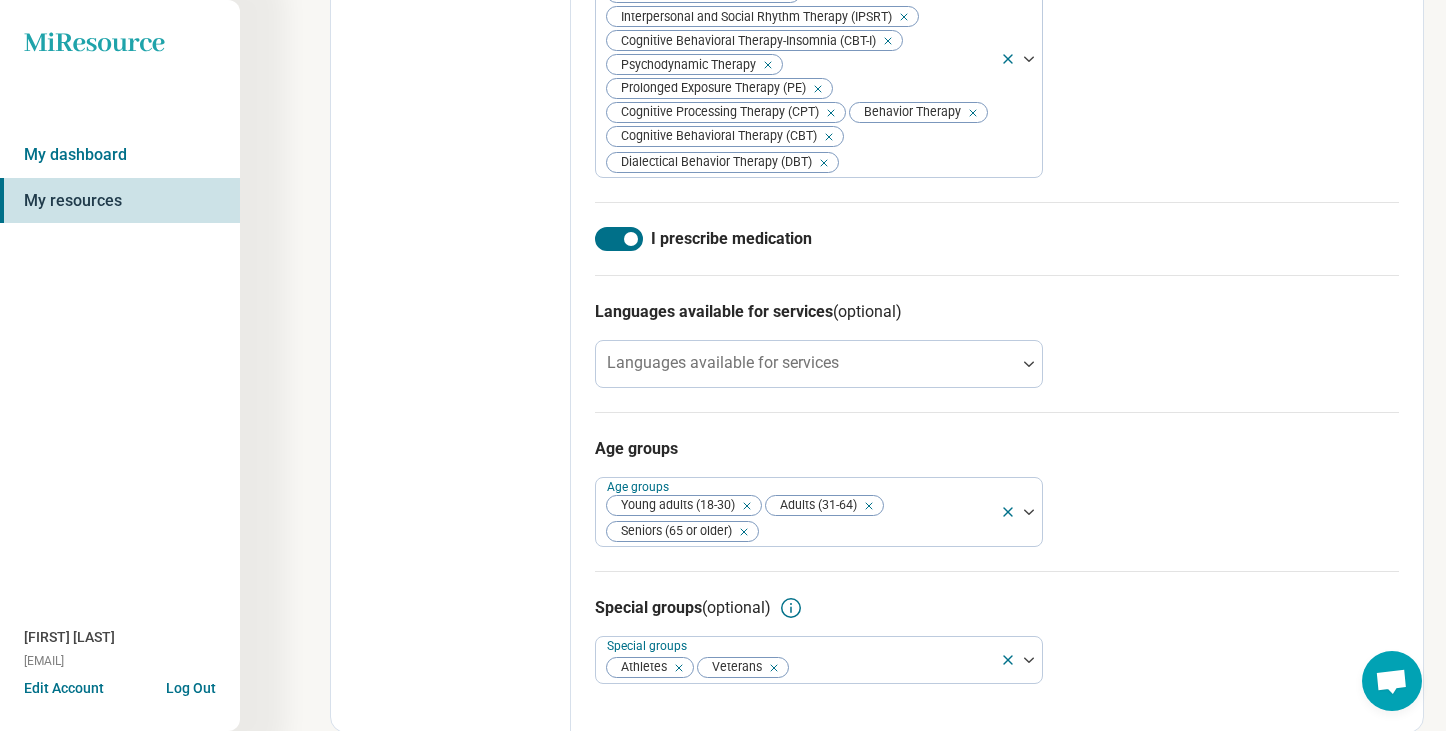 scroll, scrollTop: 10, scrollLeft: 0, axis: vertical 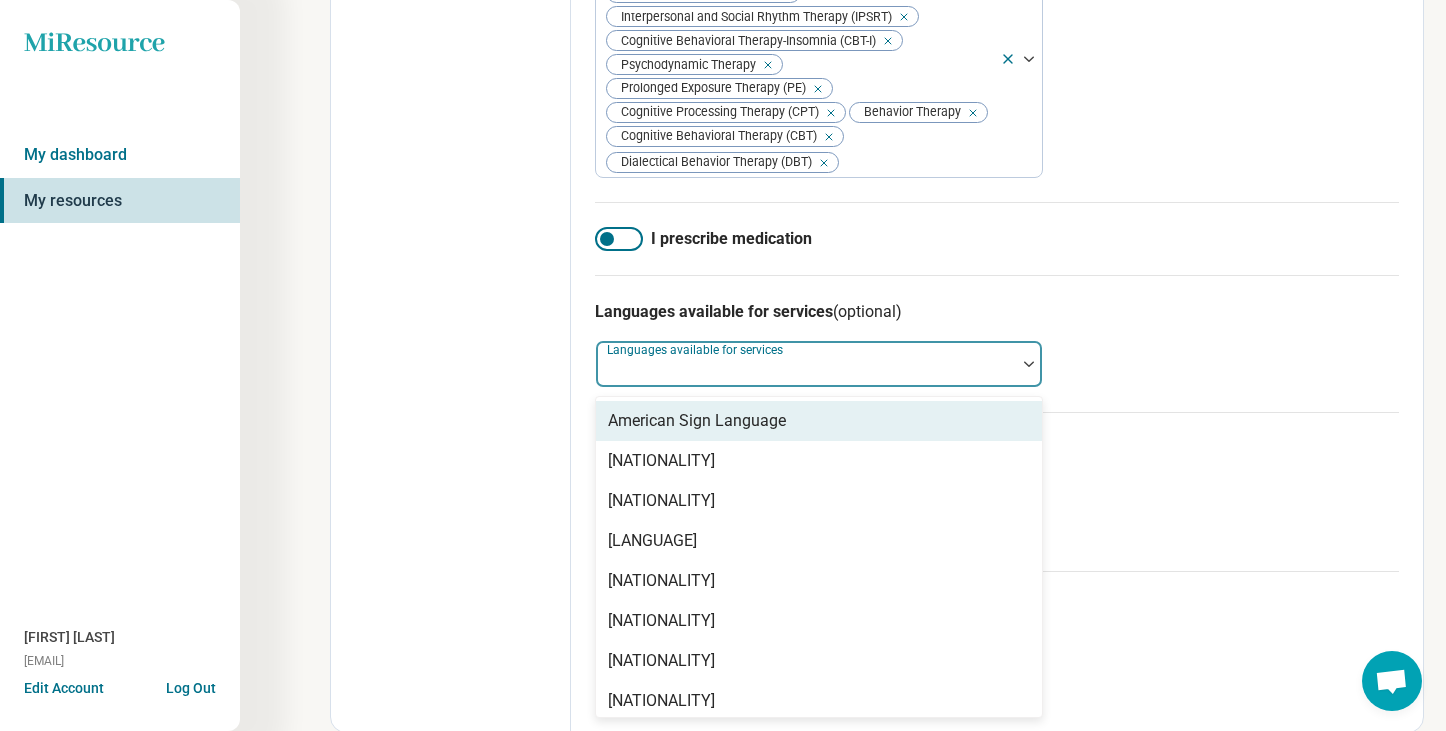 click at bounding box center [806, 372] 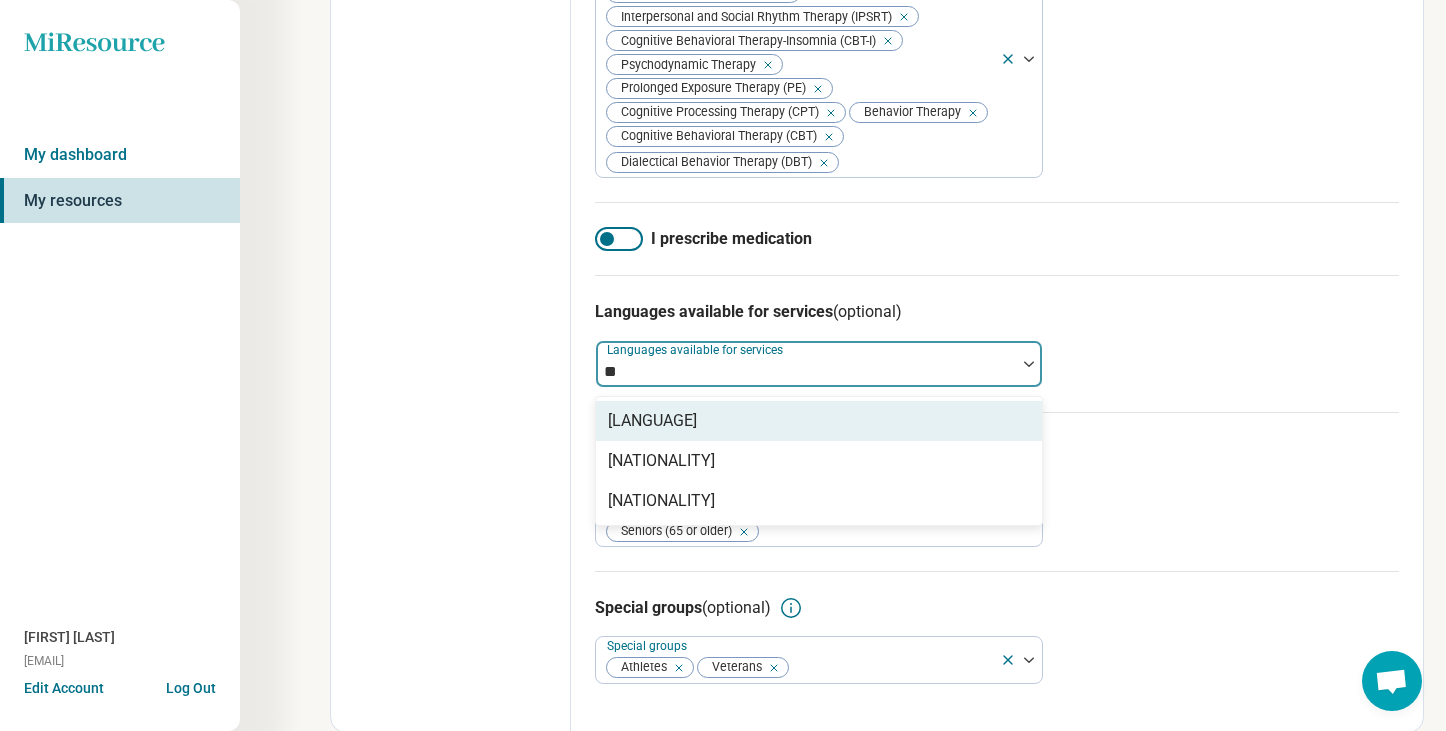 type on "*" 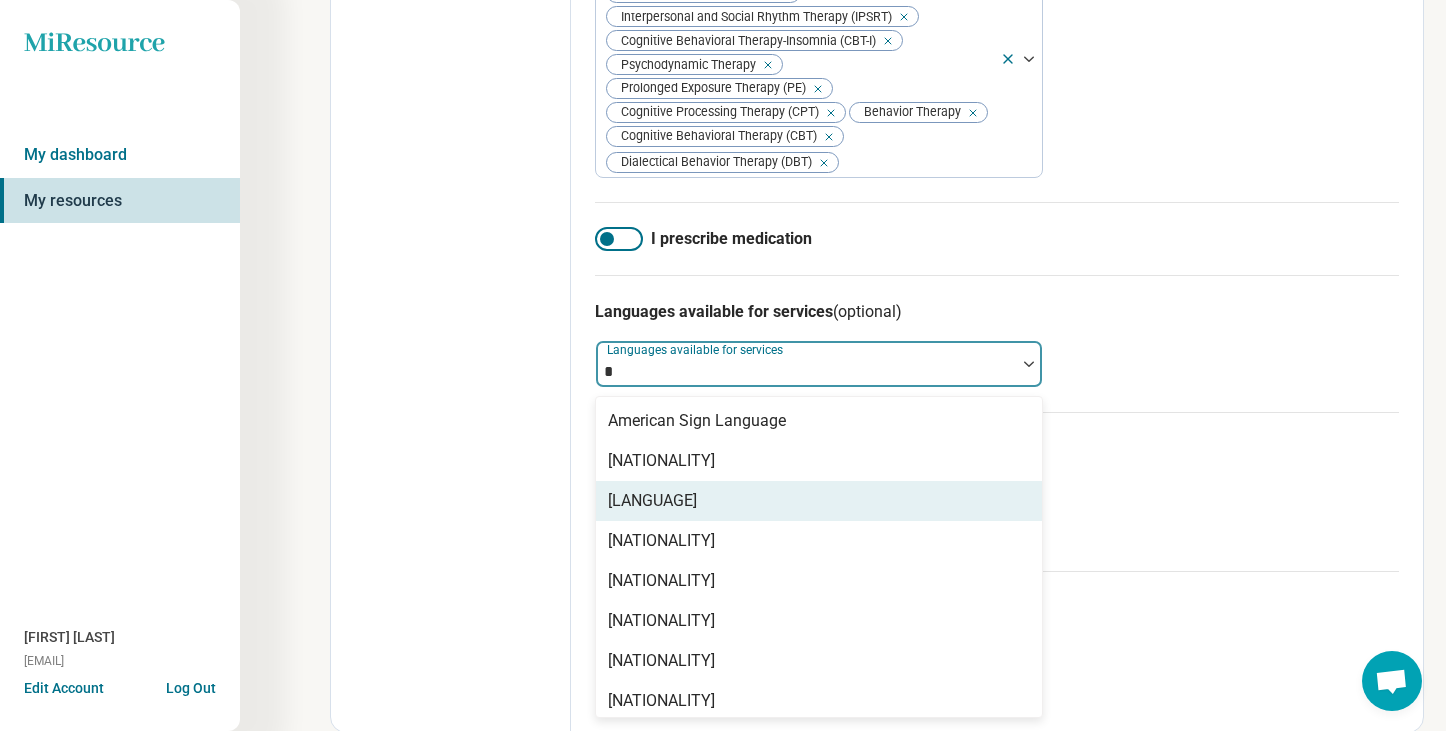 type 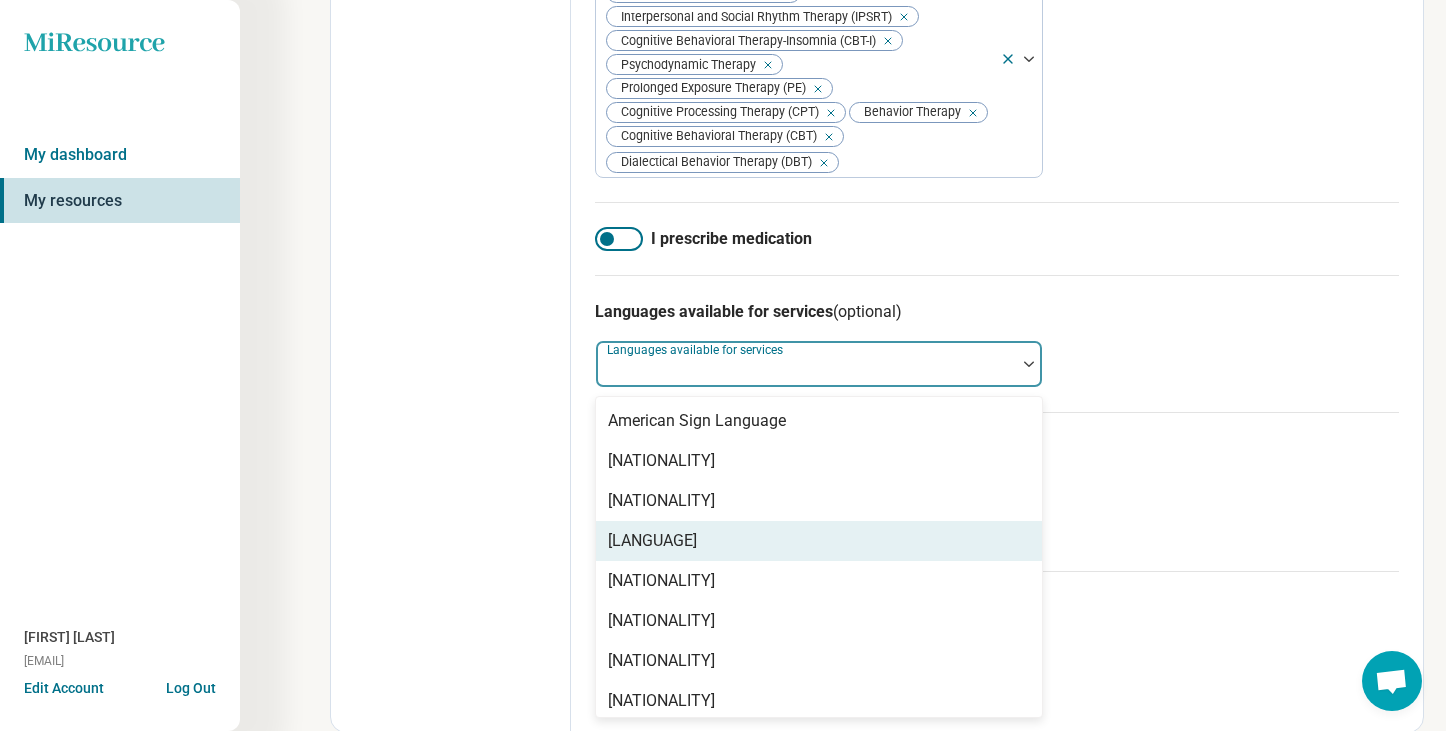click on "Edit profile General Specialty Credentials Location Payment Schedule Profile completion: 74 % Profile Updated" at bounding box center [451, -56] 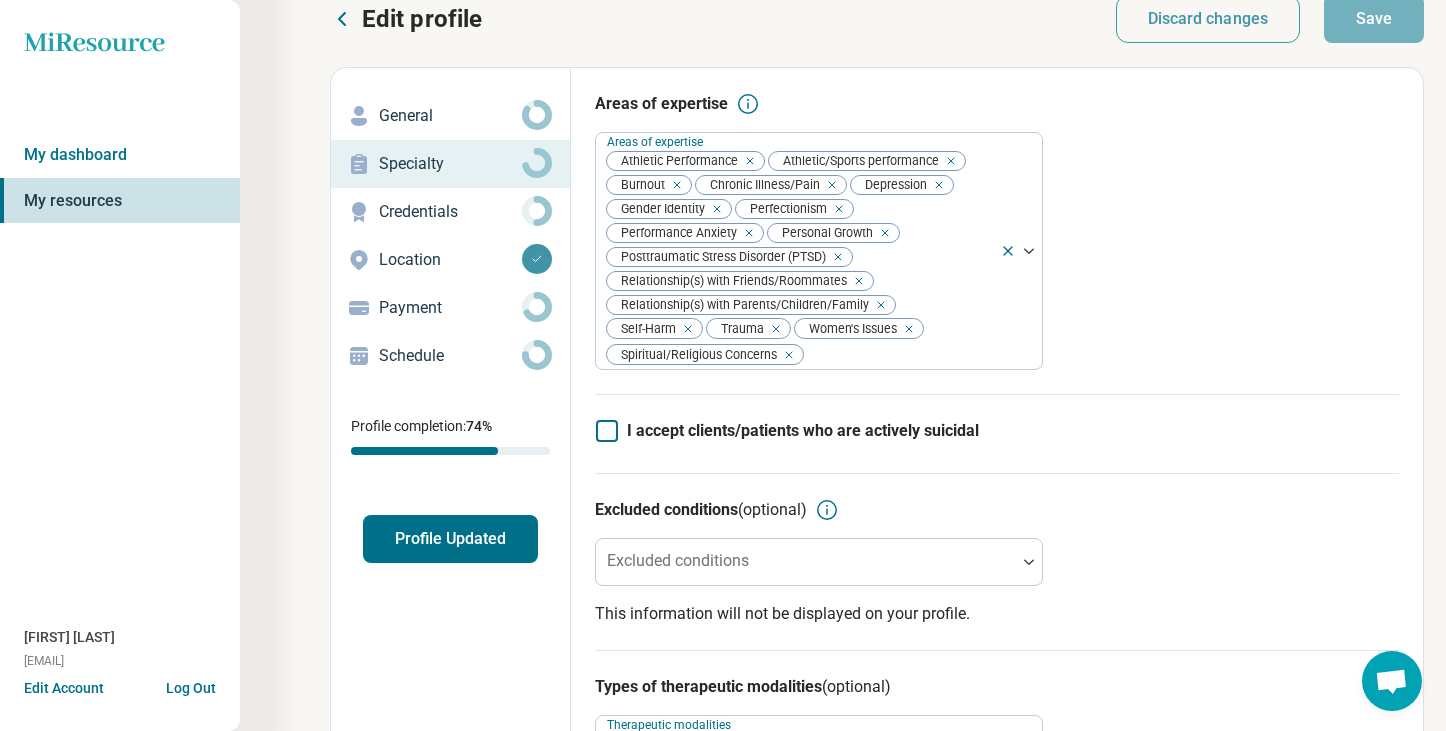 scroll, scrollTop: 4, scrollLeft: 0, axis: vertical 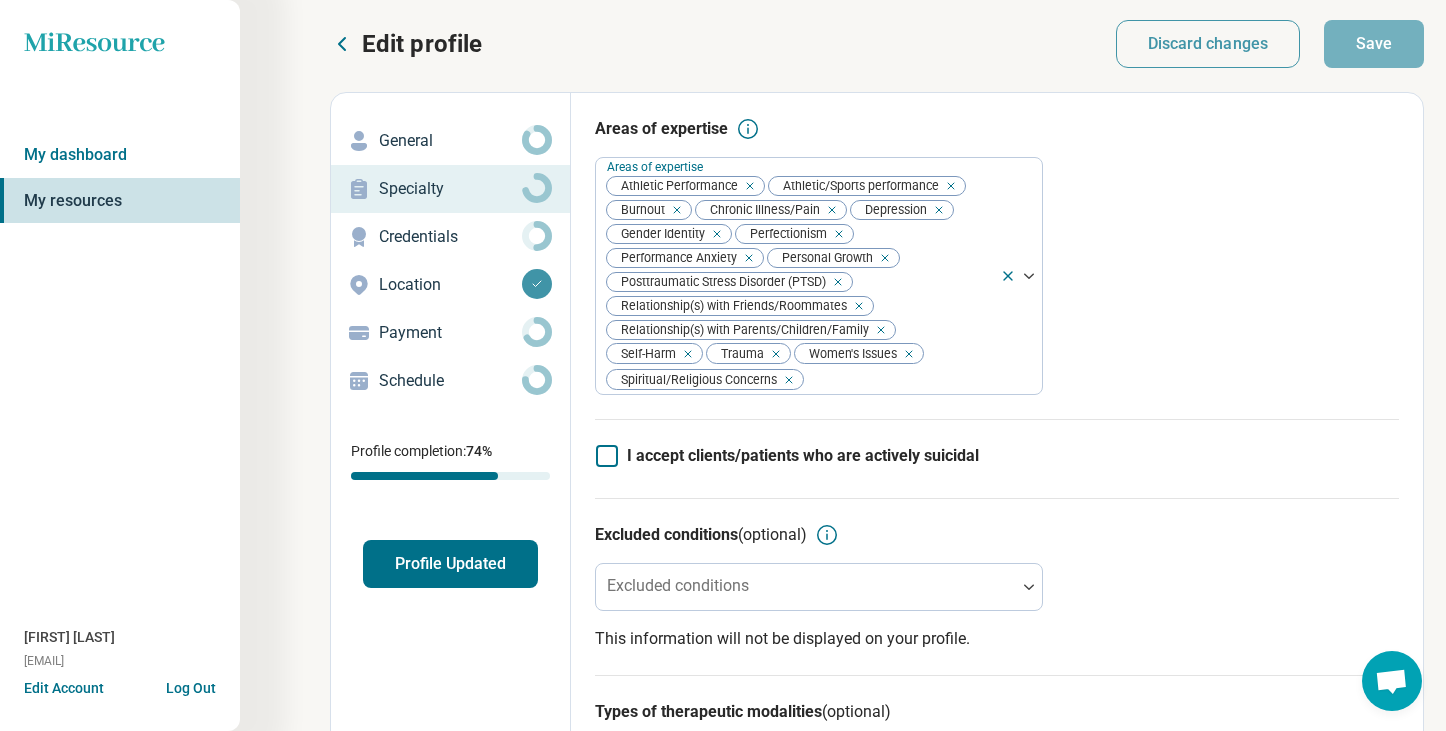 click on "Credentials" at bounding box center (450, 237) 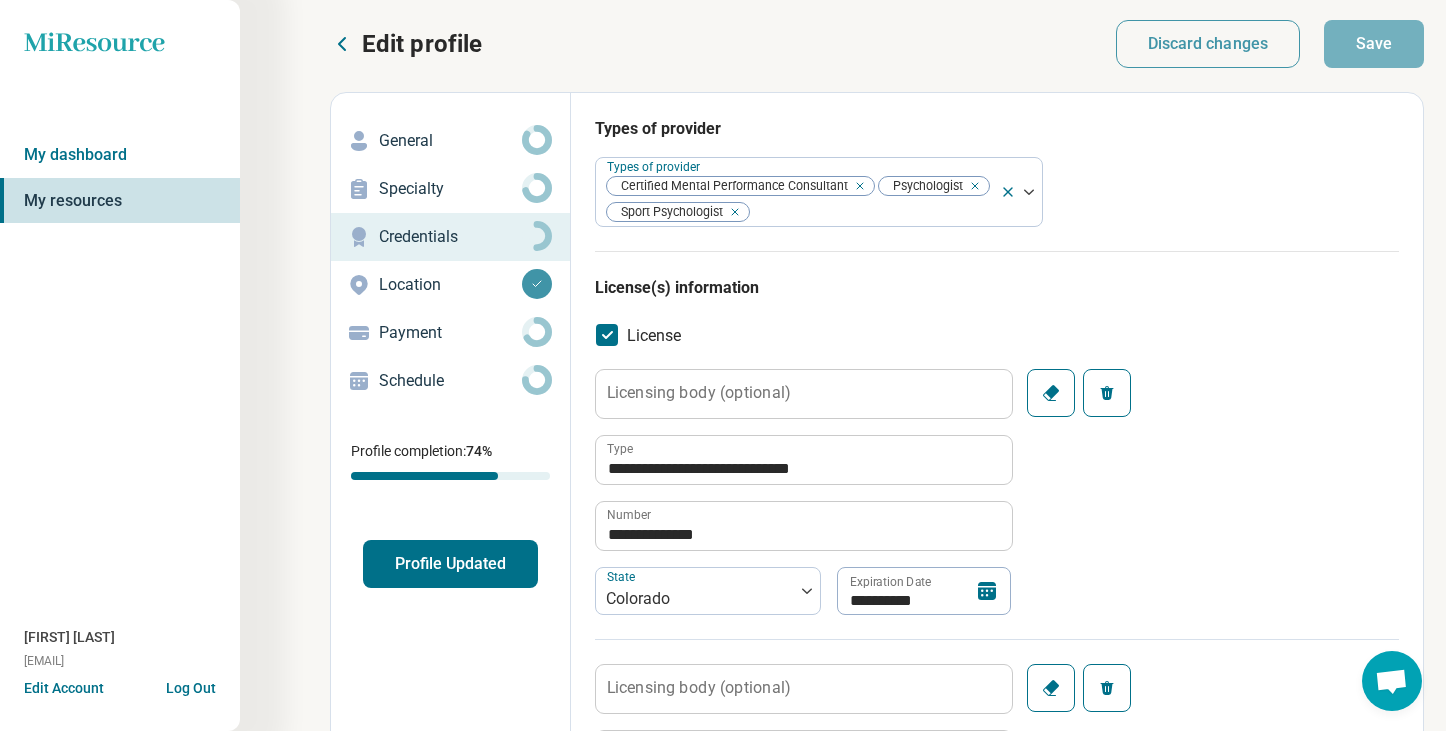 type on "*" 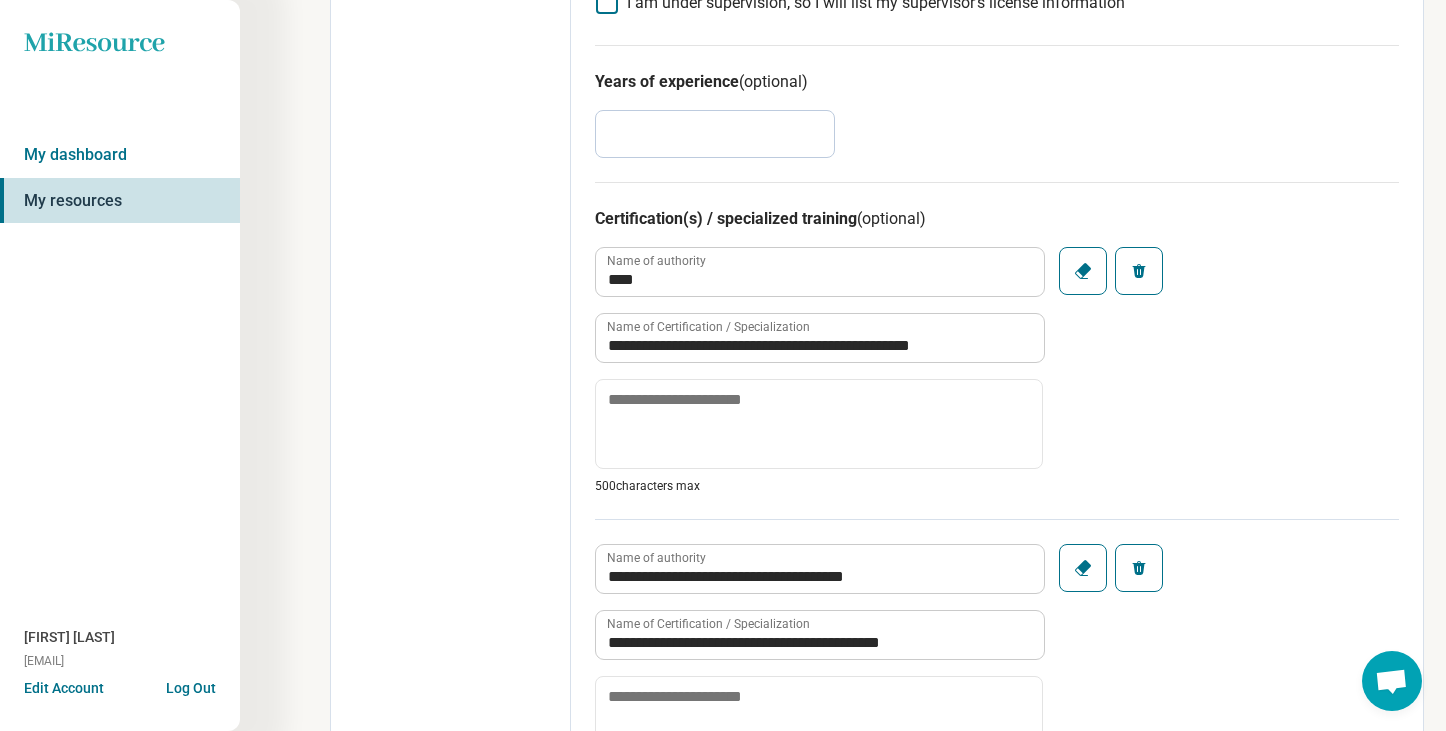 scroll, scrollTop: 1236, scrollLeft: 0, axis: vertical 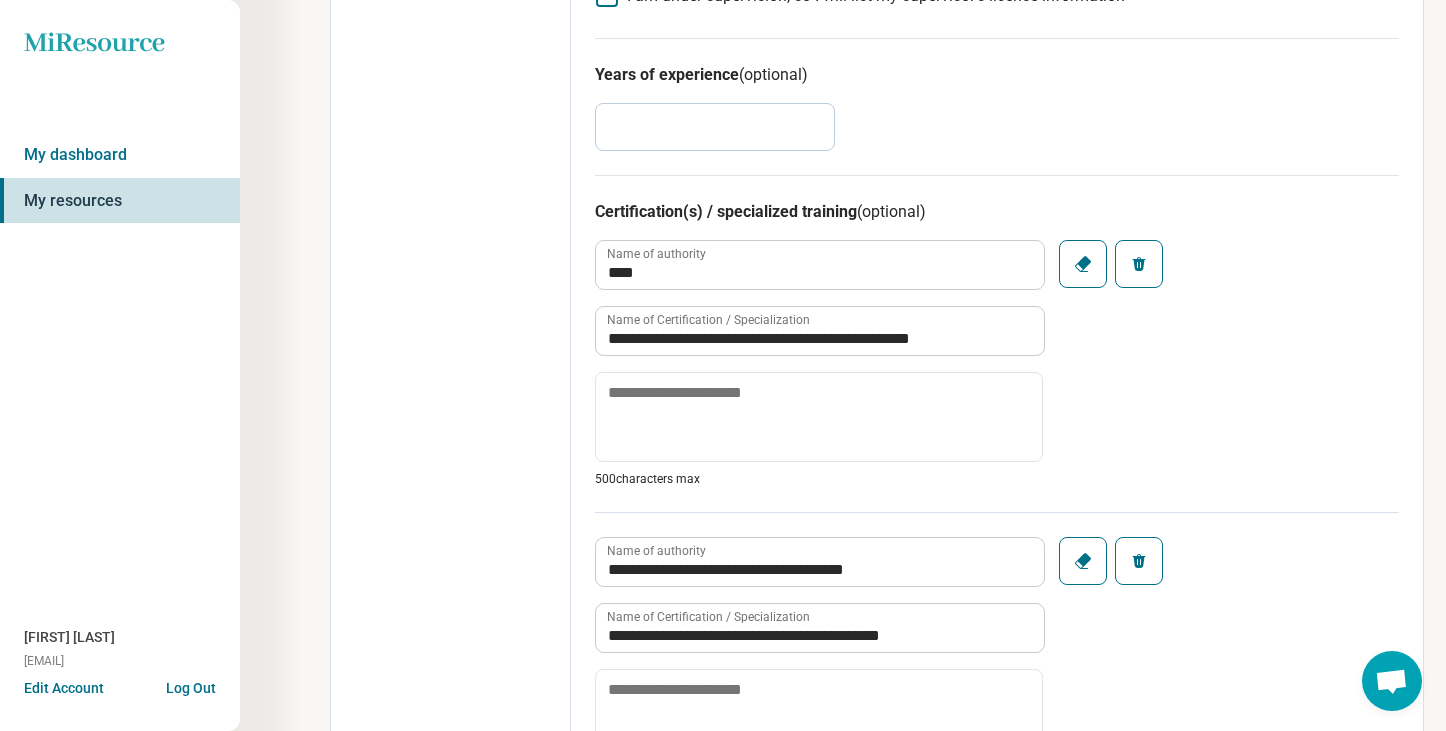 drag, startPoint x: 626, startPoint y: 118, endPoint x: 561, endPoint y: 121, distance: 65.06919 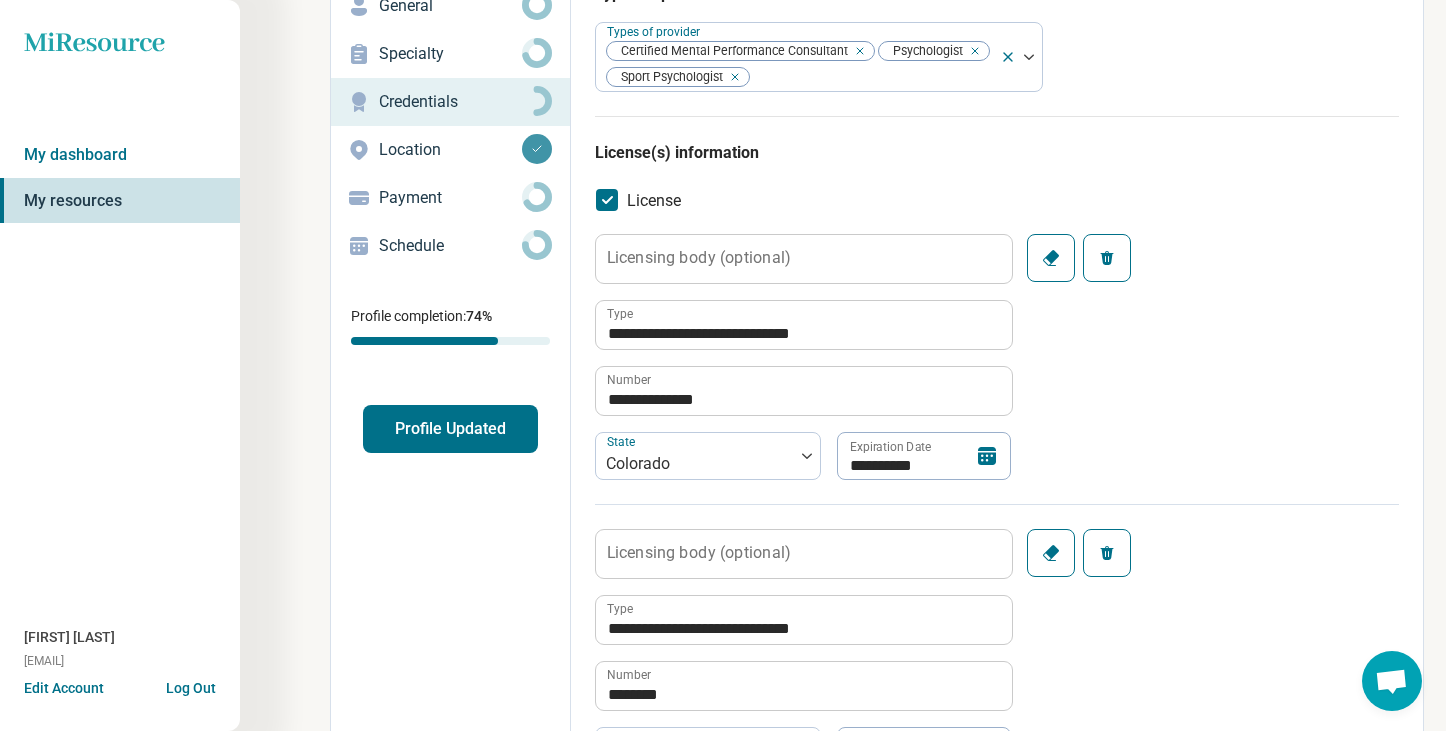scroll, scrollTop: 105, scrollLeft: 0, axis: vertical 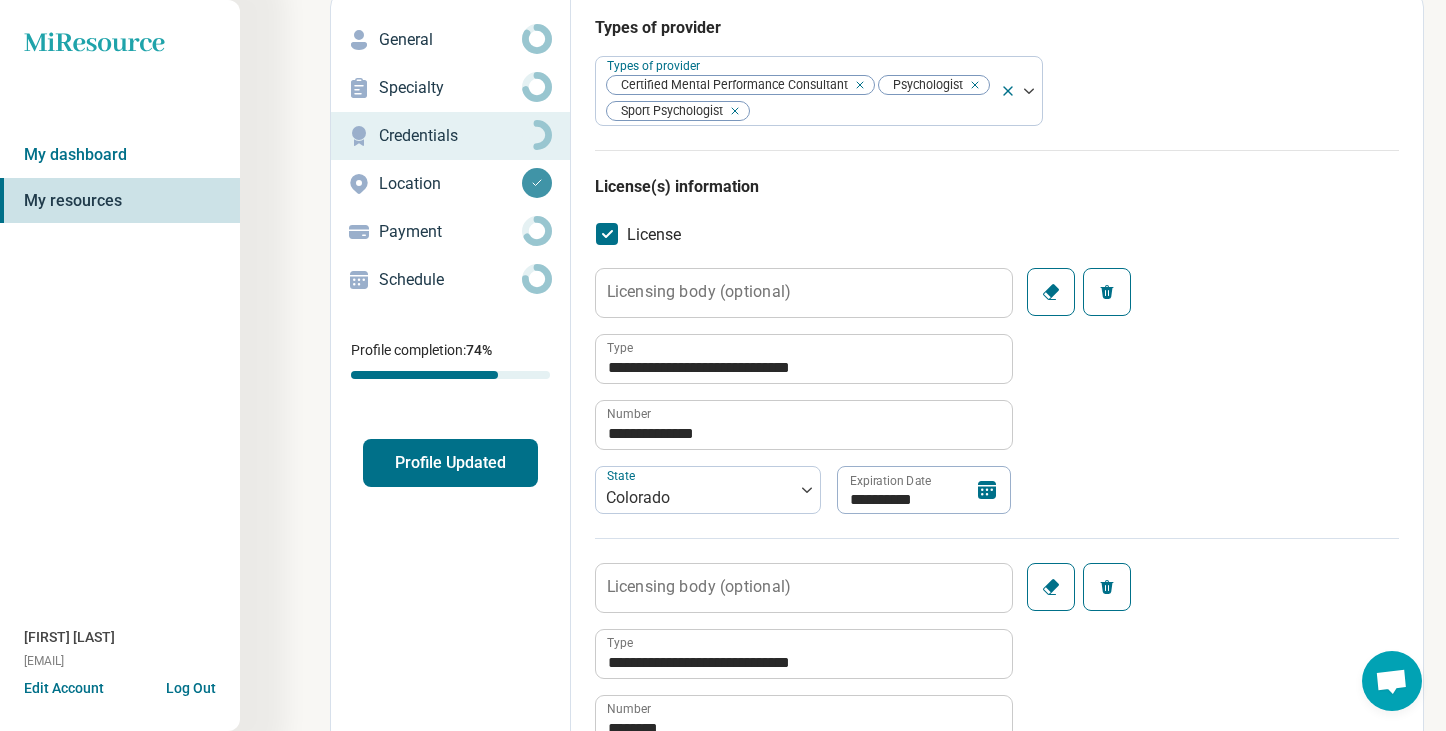 click on "Location" at bounding box center (450, 184) 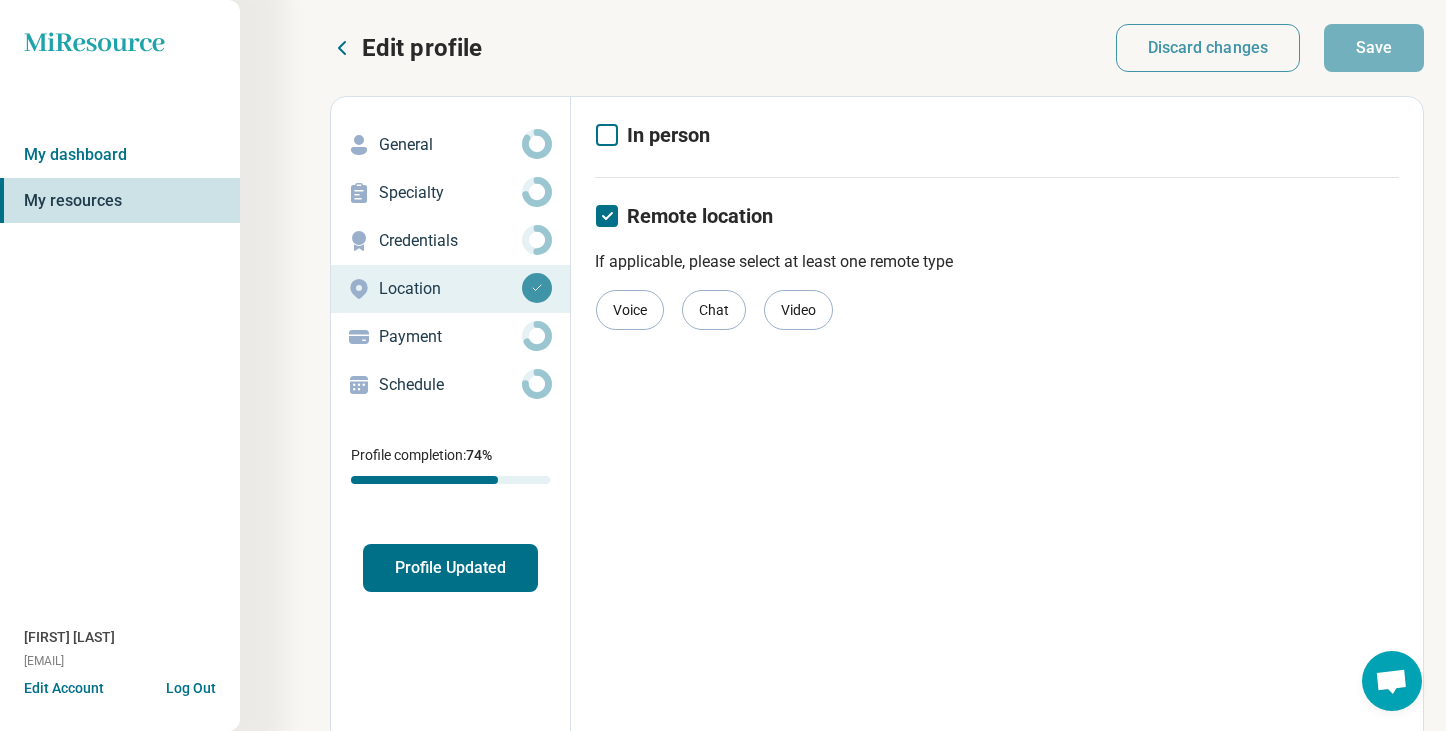 click on "Payment" at bounding box center (450, 337) 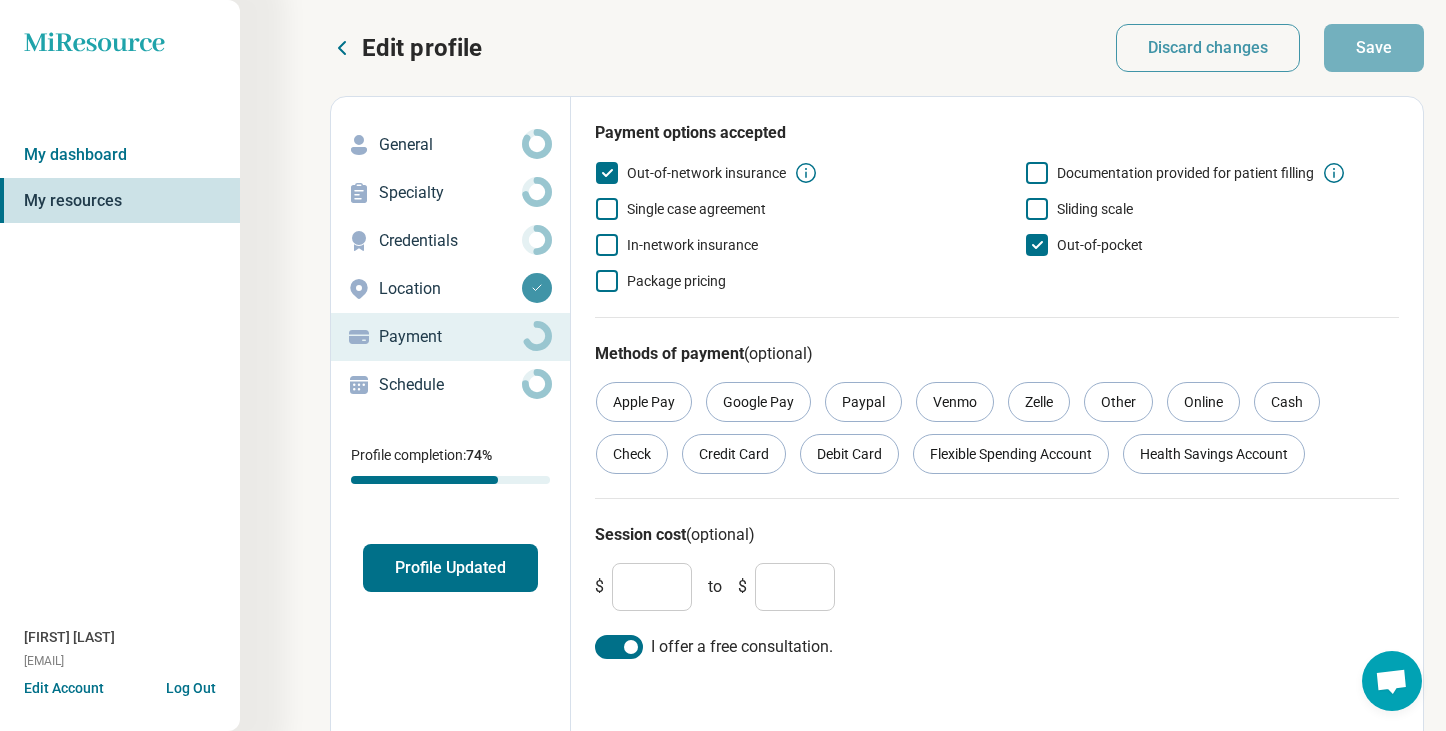 click 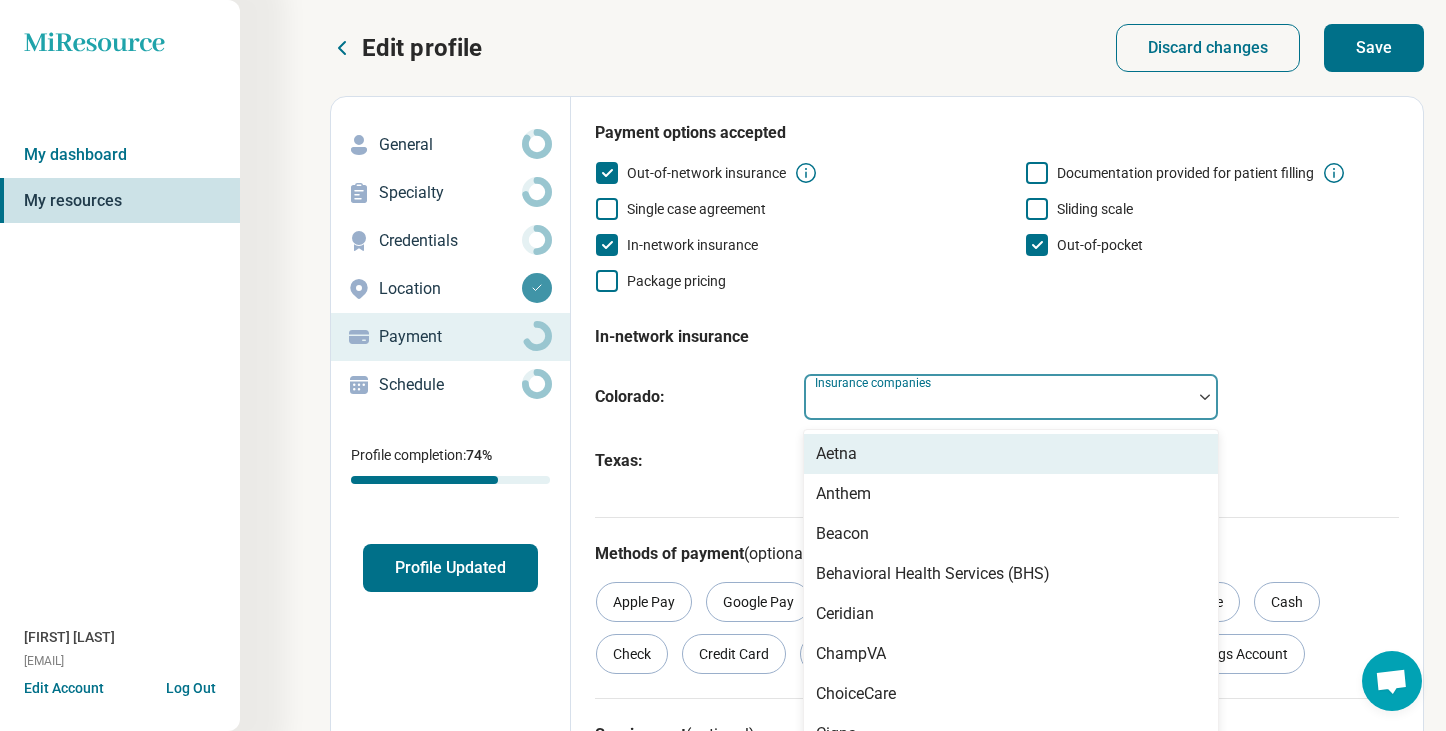 click on "Insurance companies" at bounding box center (1011, 397) 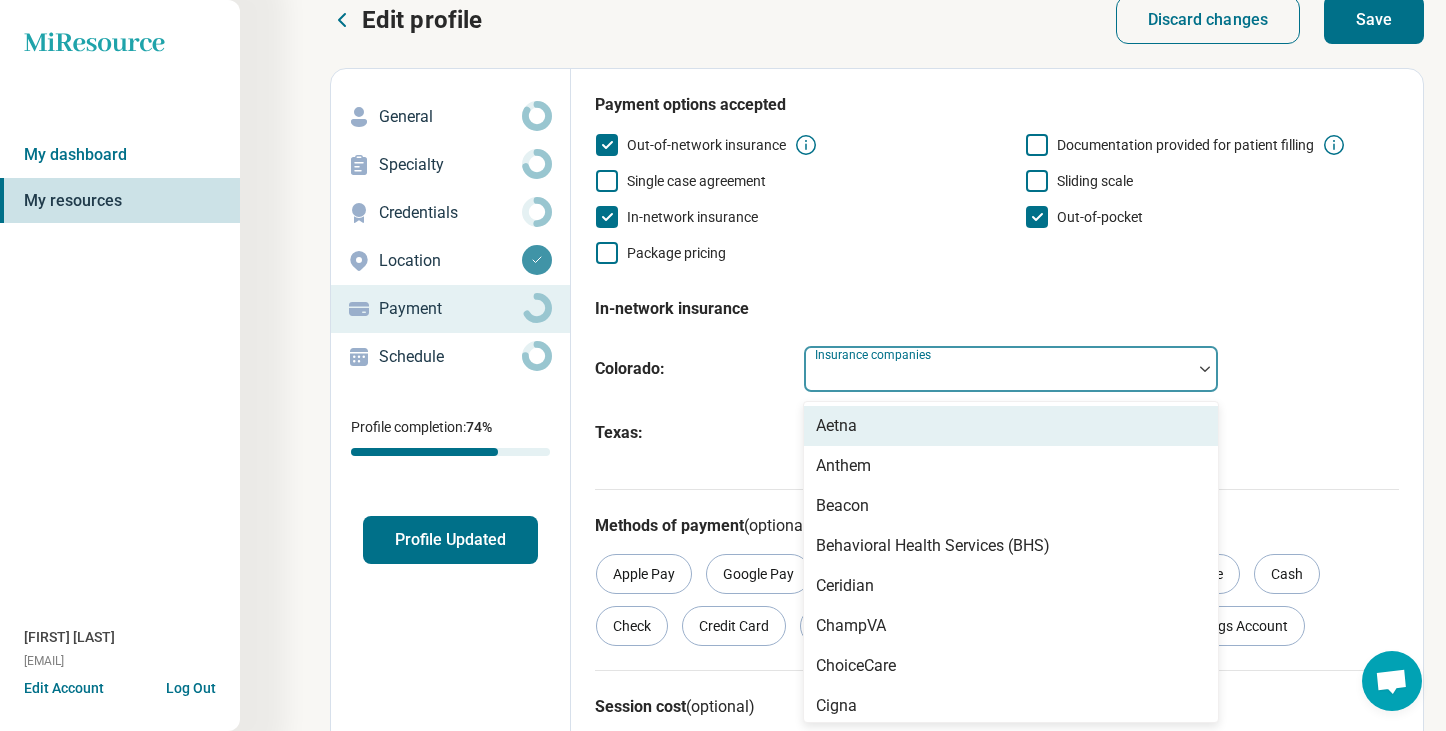 click on "Aetna" at bounding box center [1011, 426] 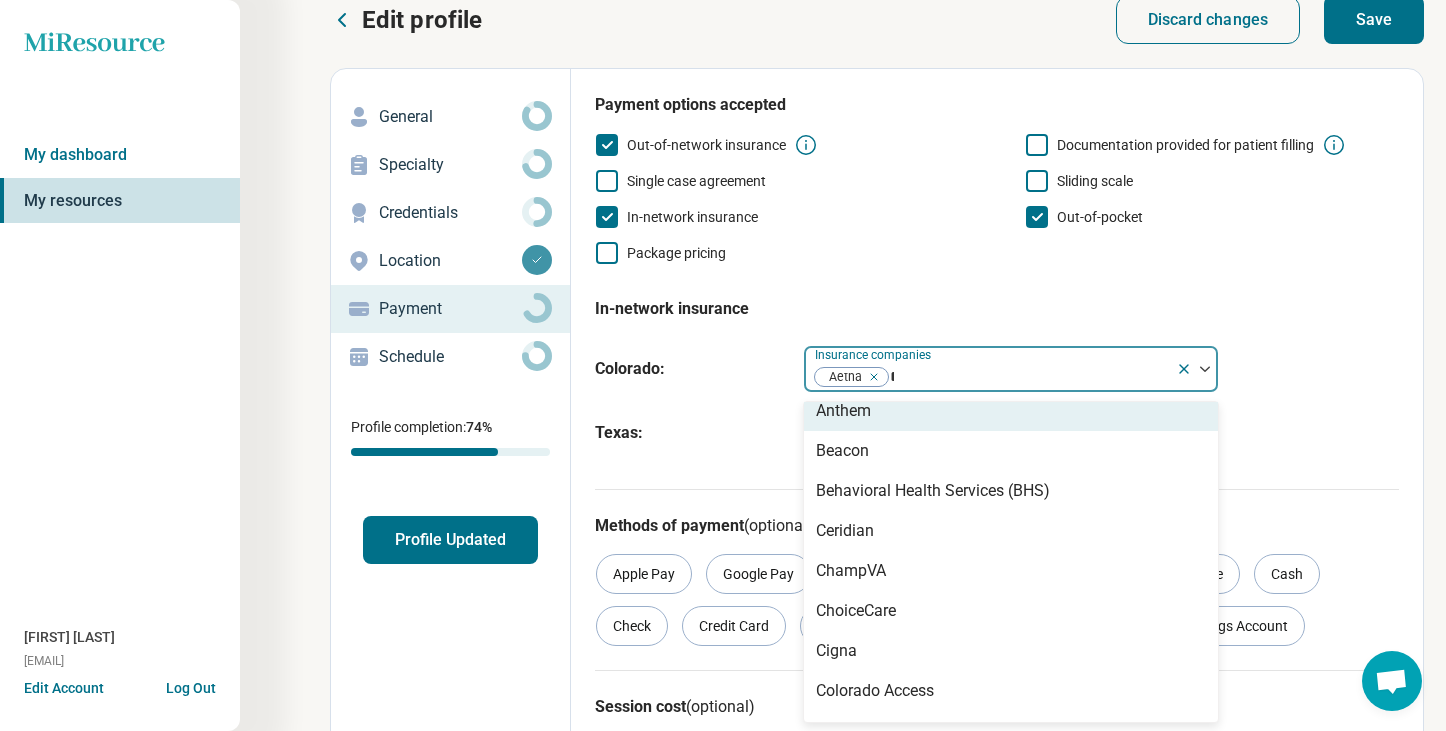 scroll, scrollTop: 0, scrollLeft: 0, axis: both 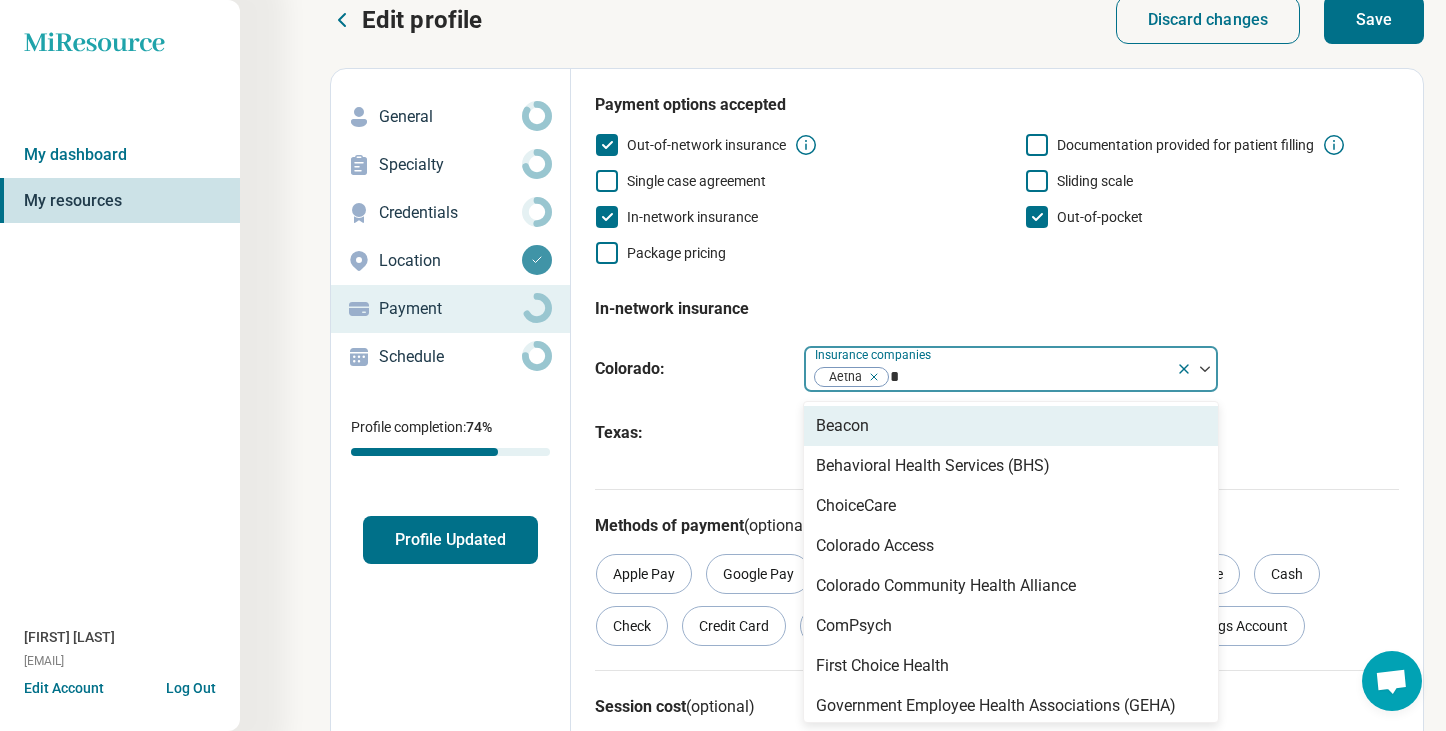 type on "**" 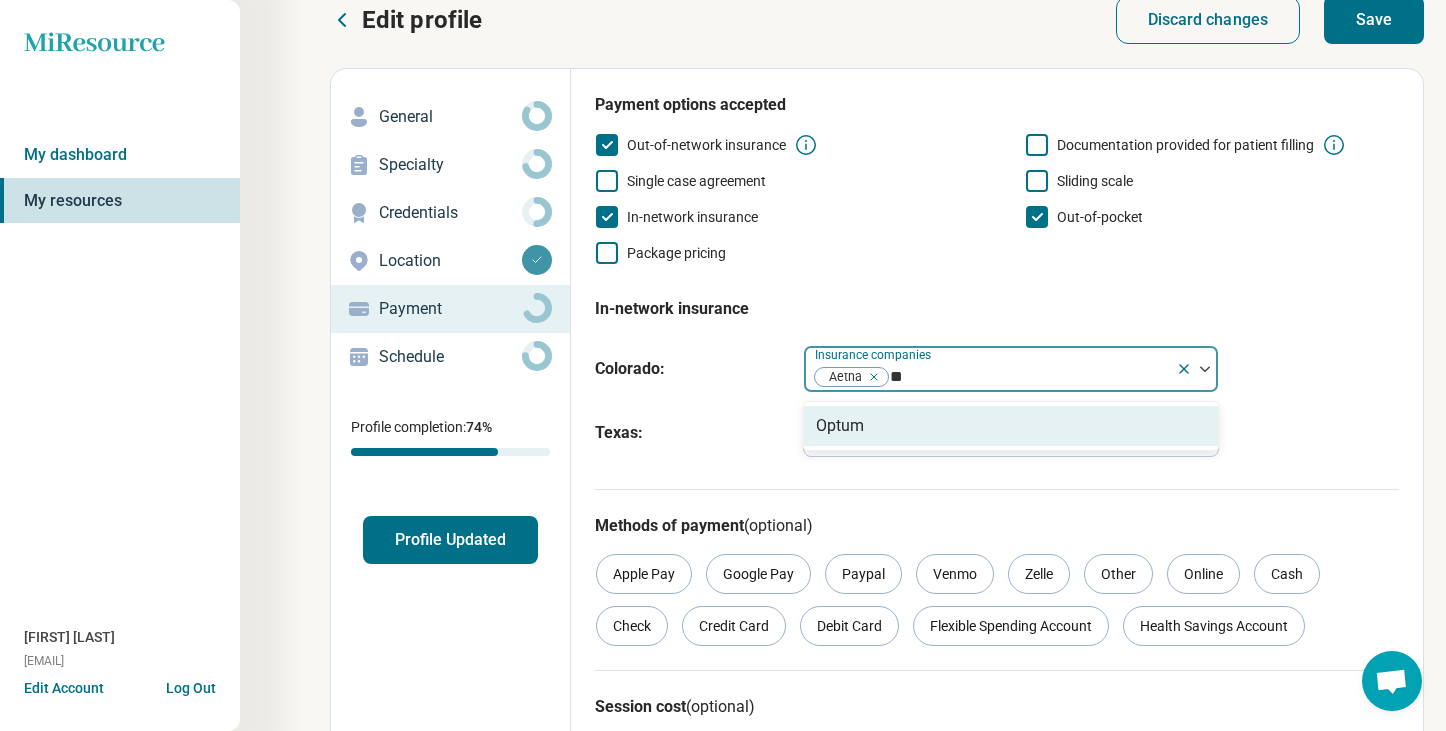 click on "Optum" at bounding box center [840, 426] 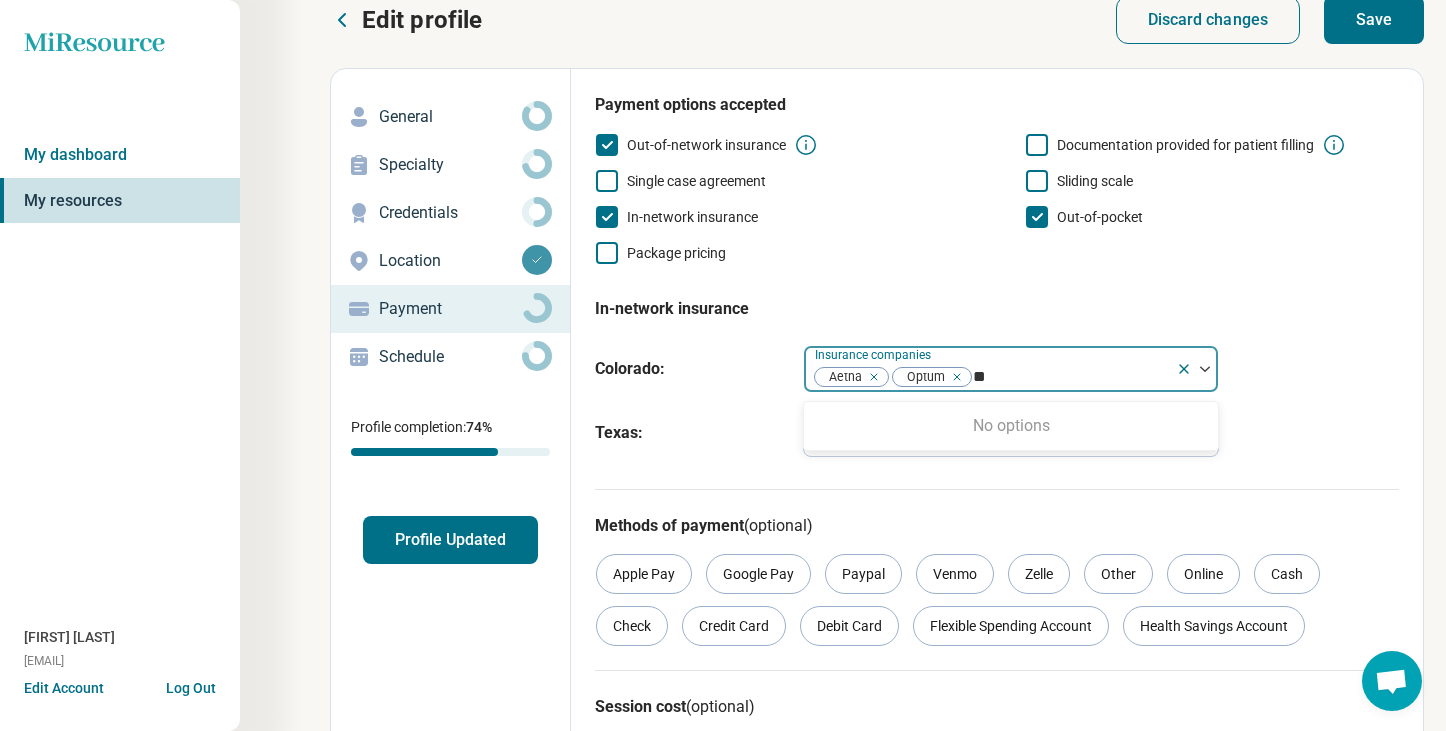type on "*" 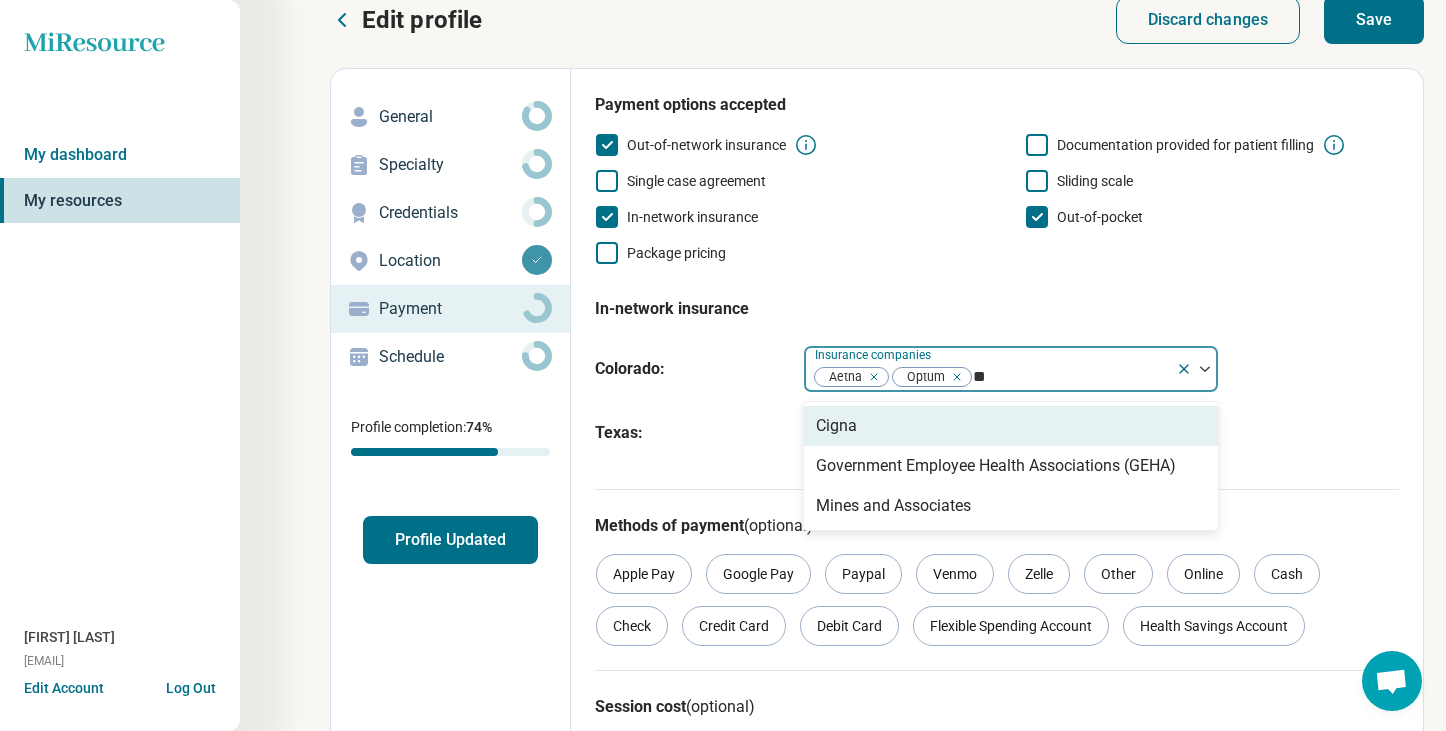 type on "***" 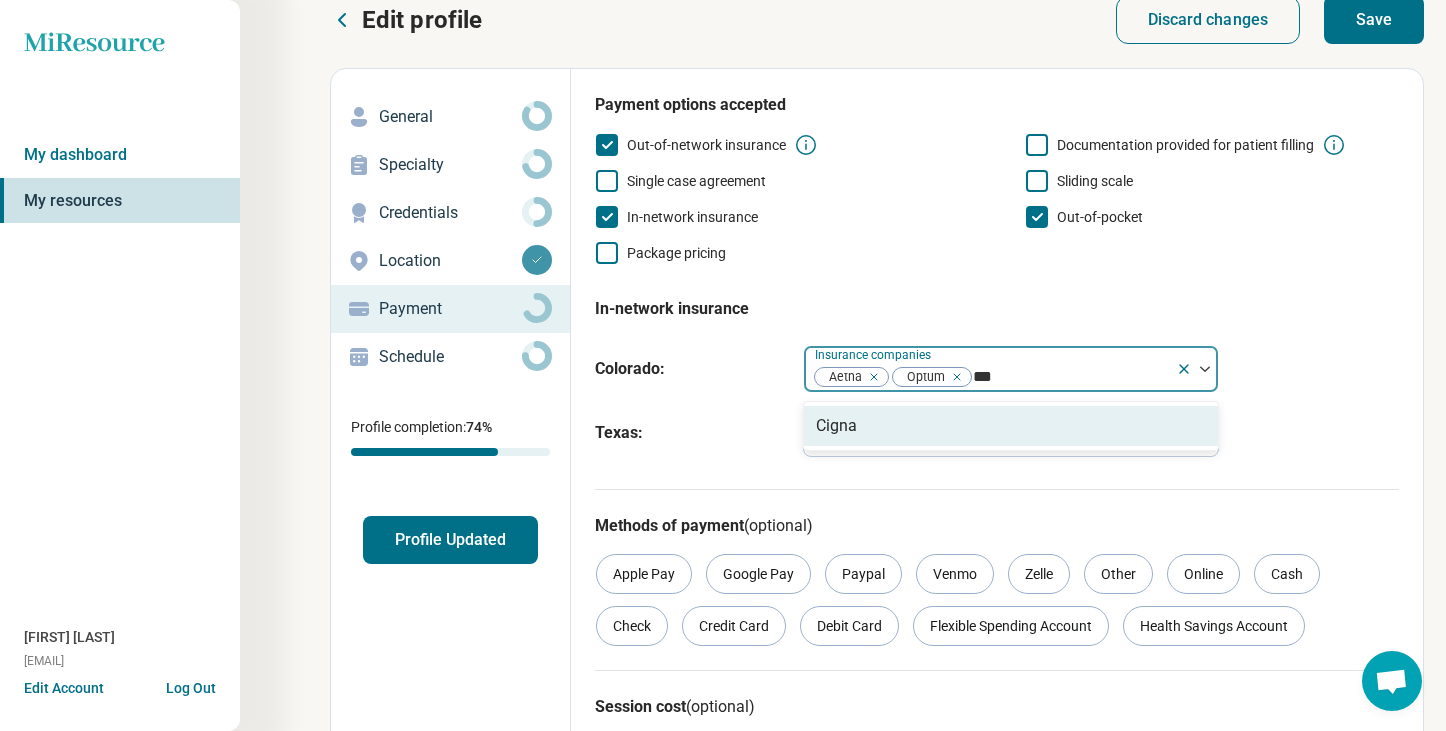 click on "Cigna" at bounding box center [836, 426] 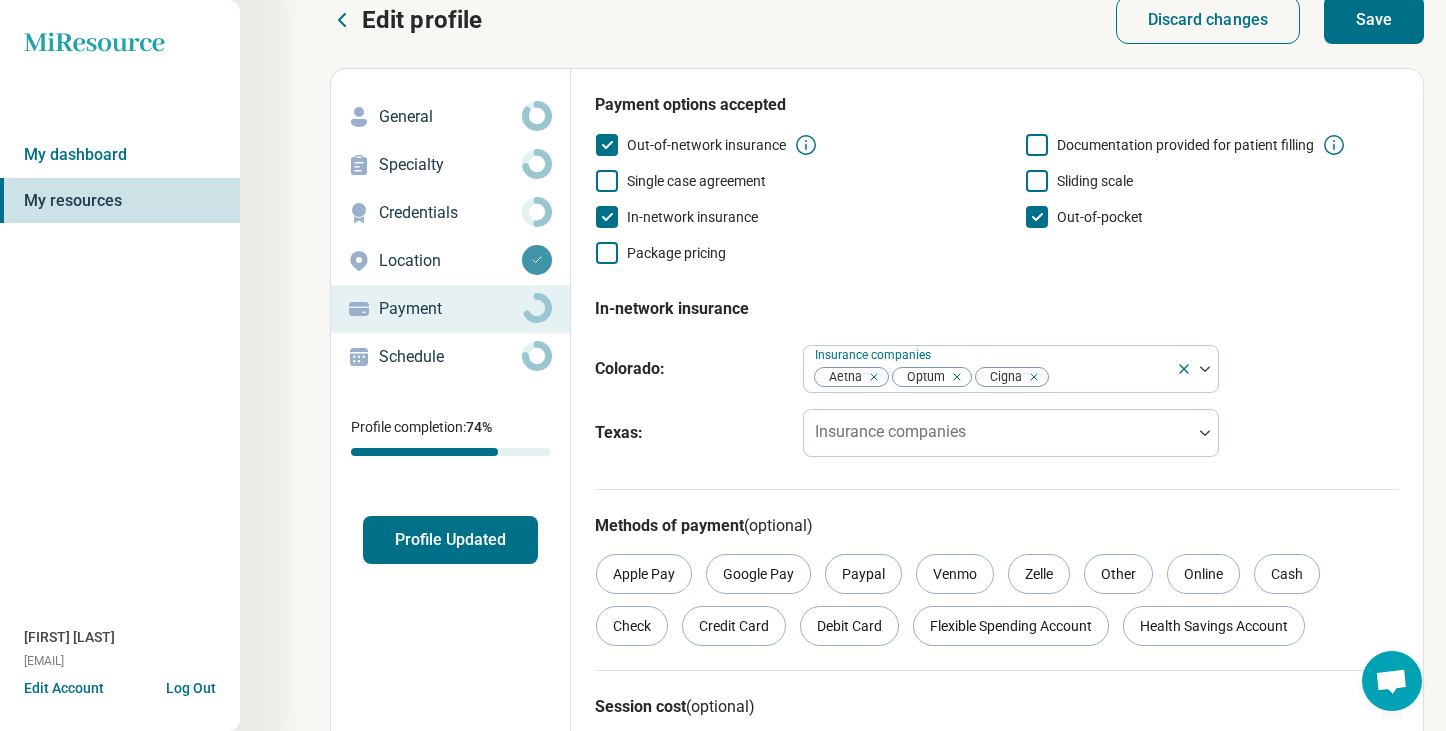 click on "In-network insurance Colorado : Insurance companies Aetna Optum Cigna Texas : Insurance companies" at bounding box center [997, 373] 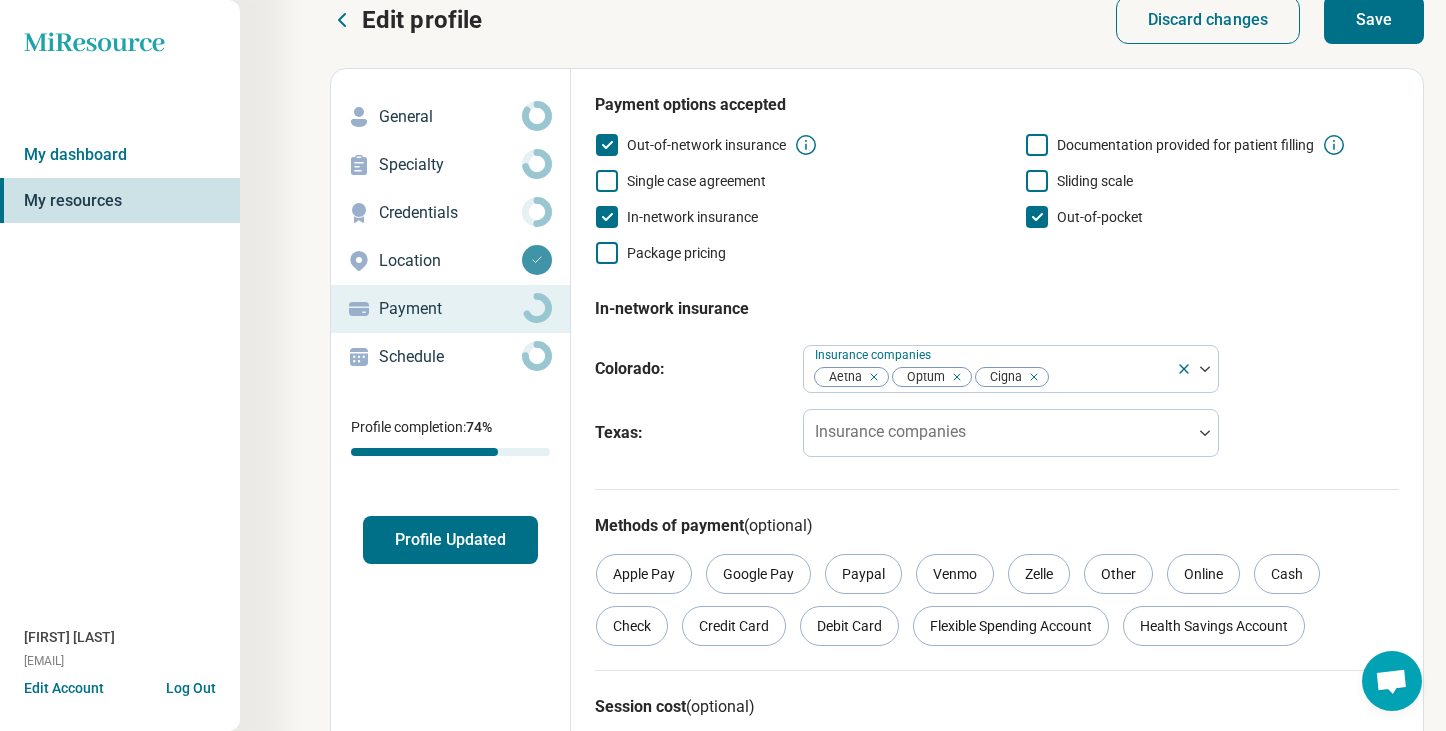 click on "Save" at bounding box center [1374, 20] 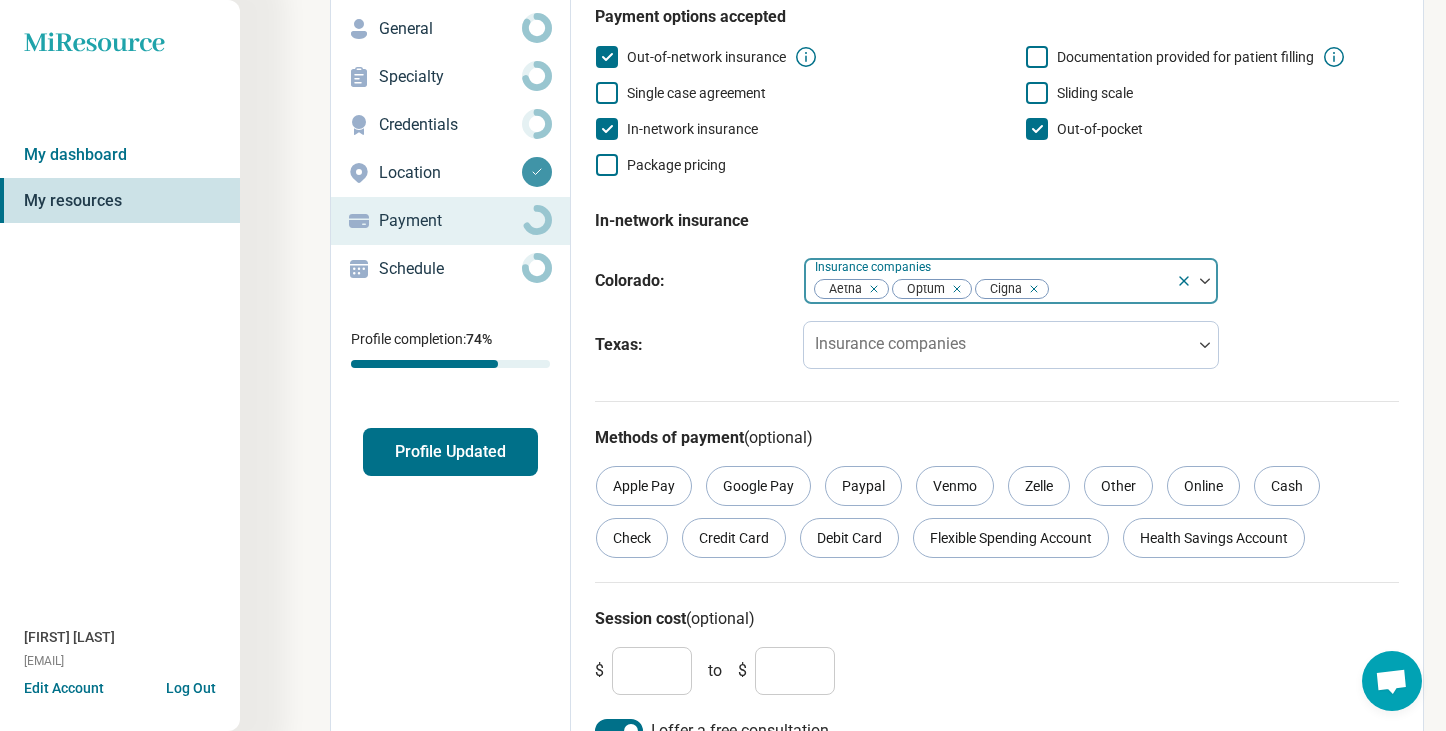 scroll, scrollTop: 153, scrollLeft: 0, axis: vertical 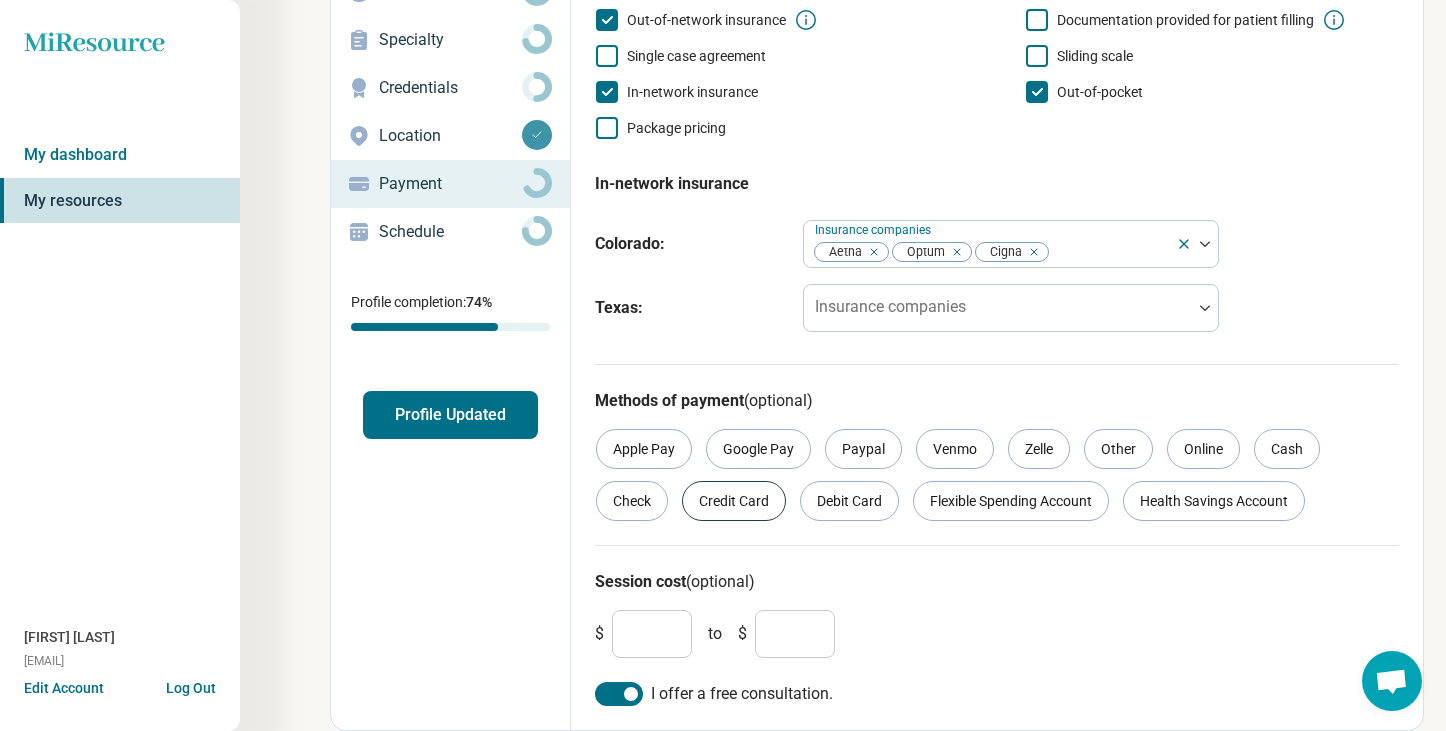 click on "Credit Card" at bounding box center (734, 501) 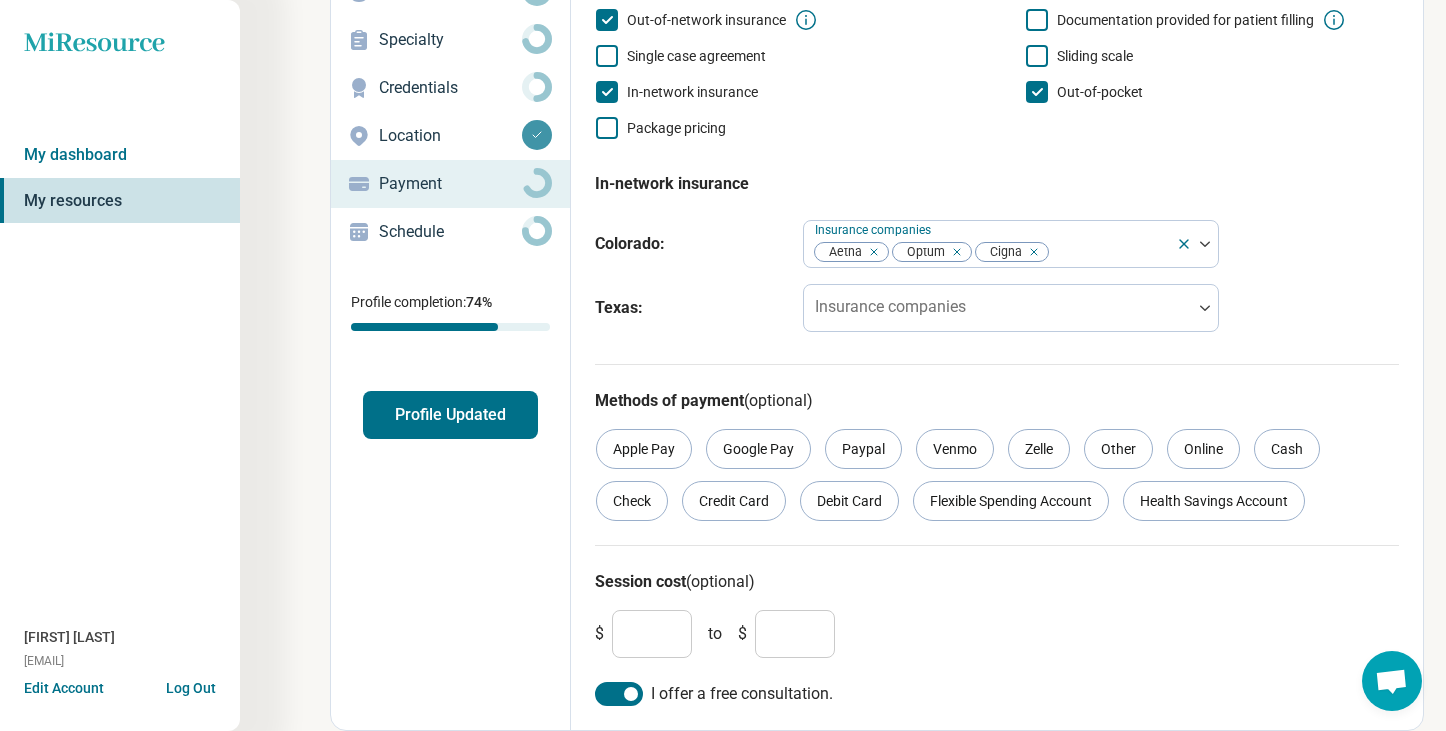 click on "Schedule" at bounding box center [450, 232] 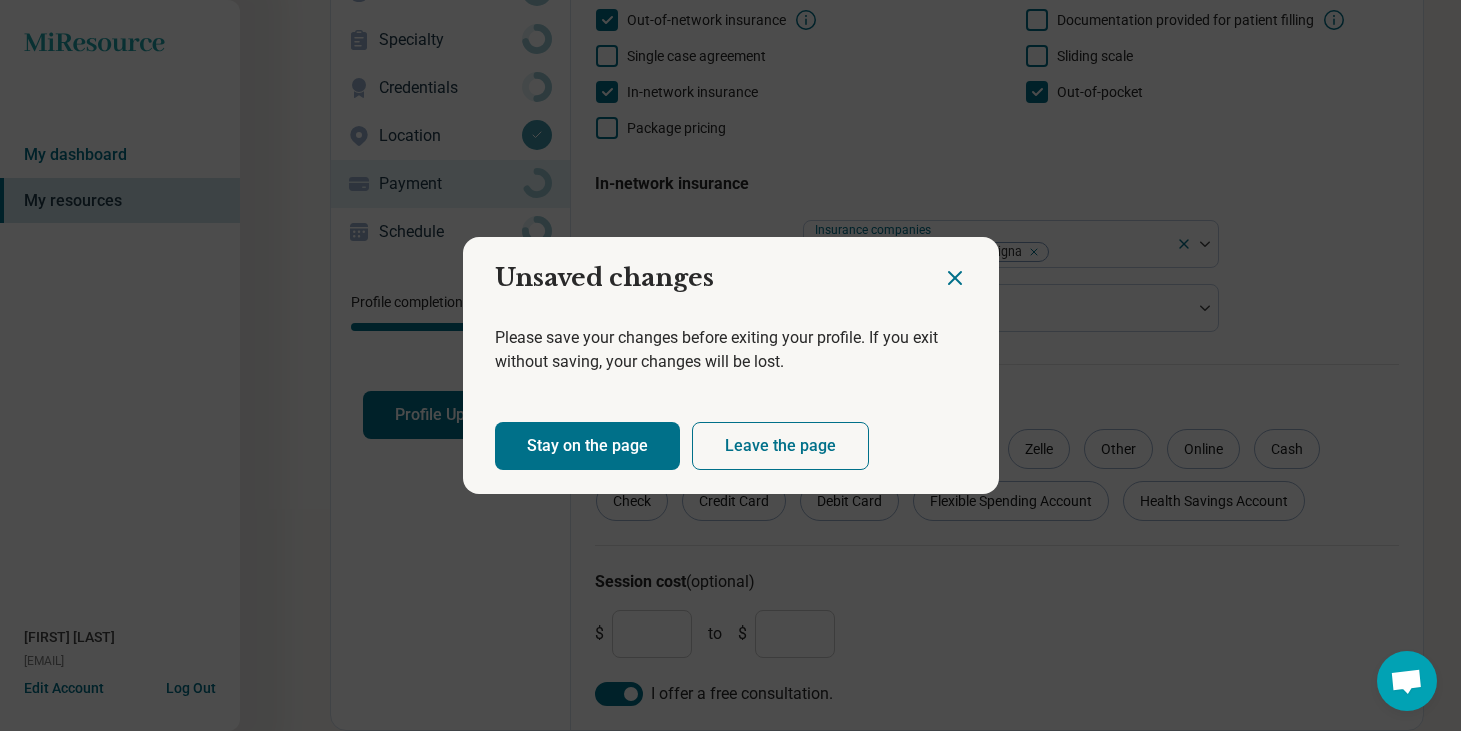 click on "Leave the page" at bounding box center [780, 446] 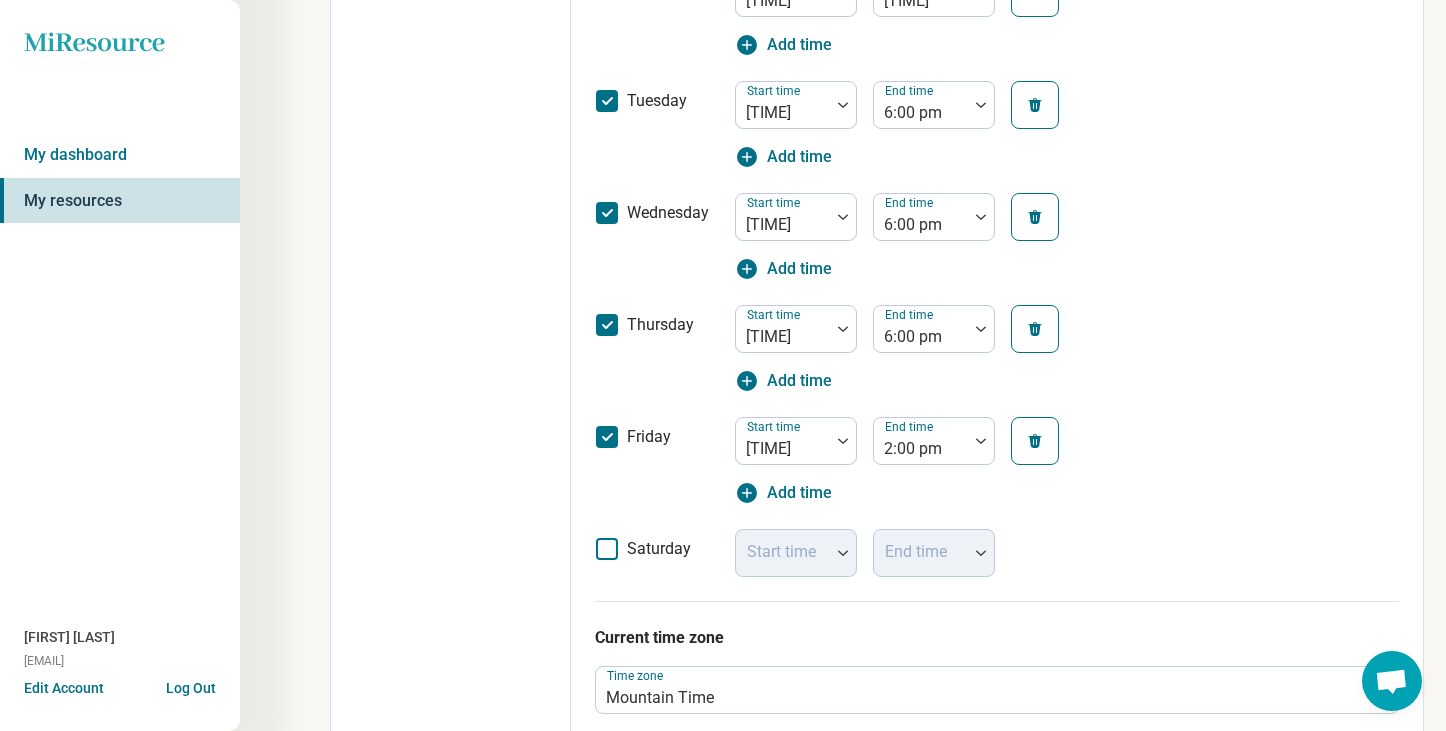 scroll, scrollTop: 0, scrollLeft: 0, axis: both 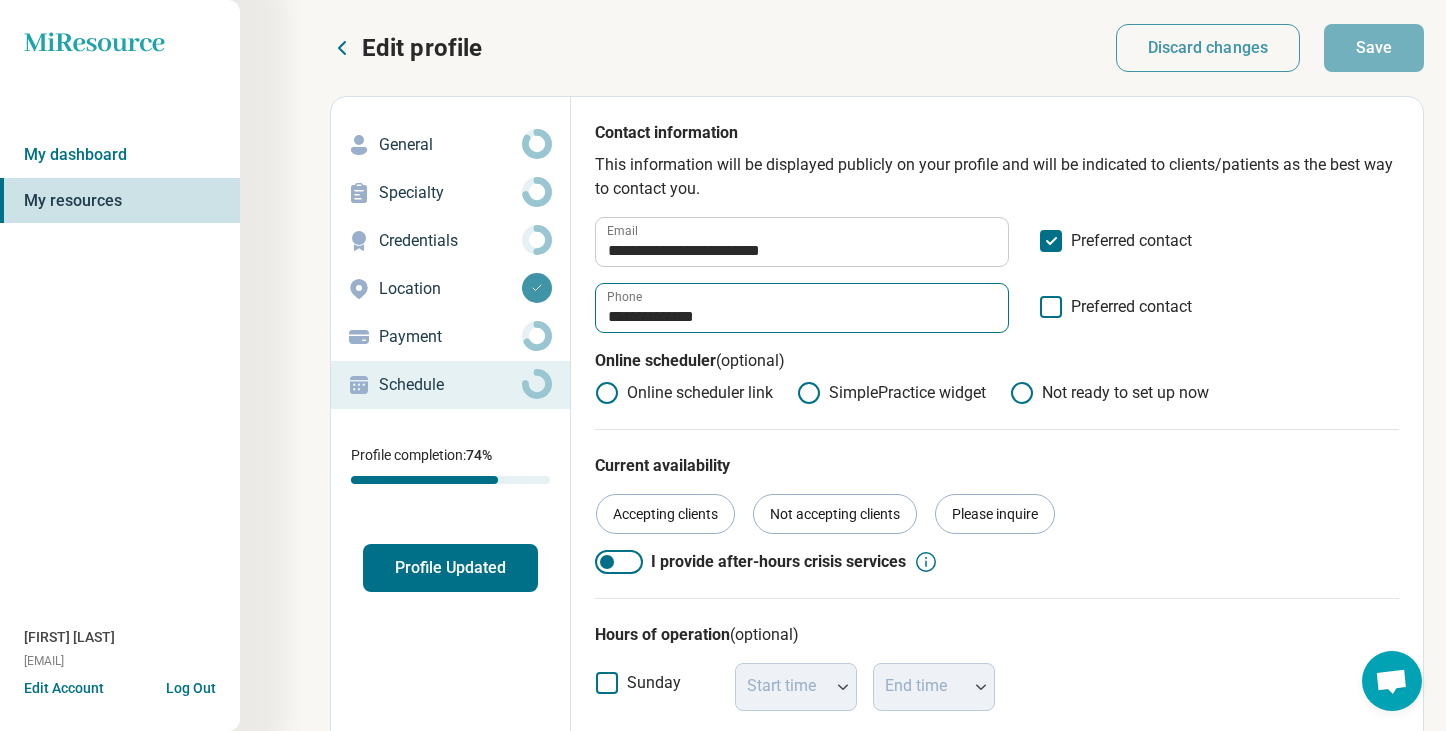 click on "**********" at bounding box center [712, 933] 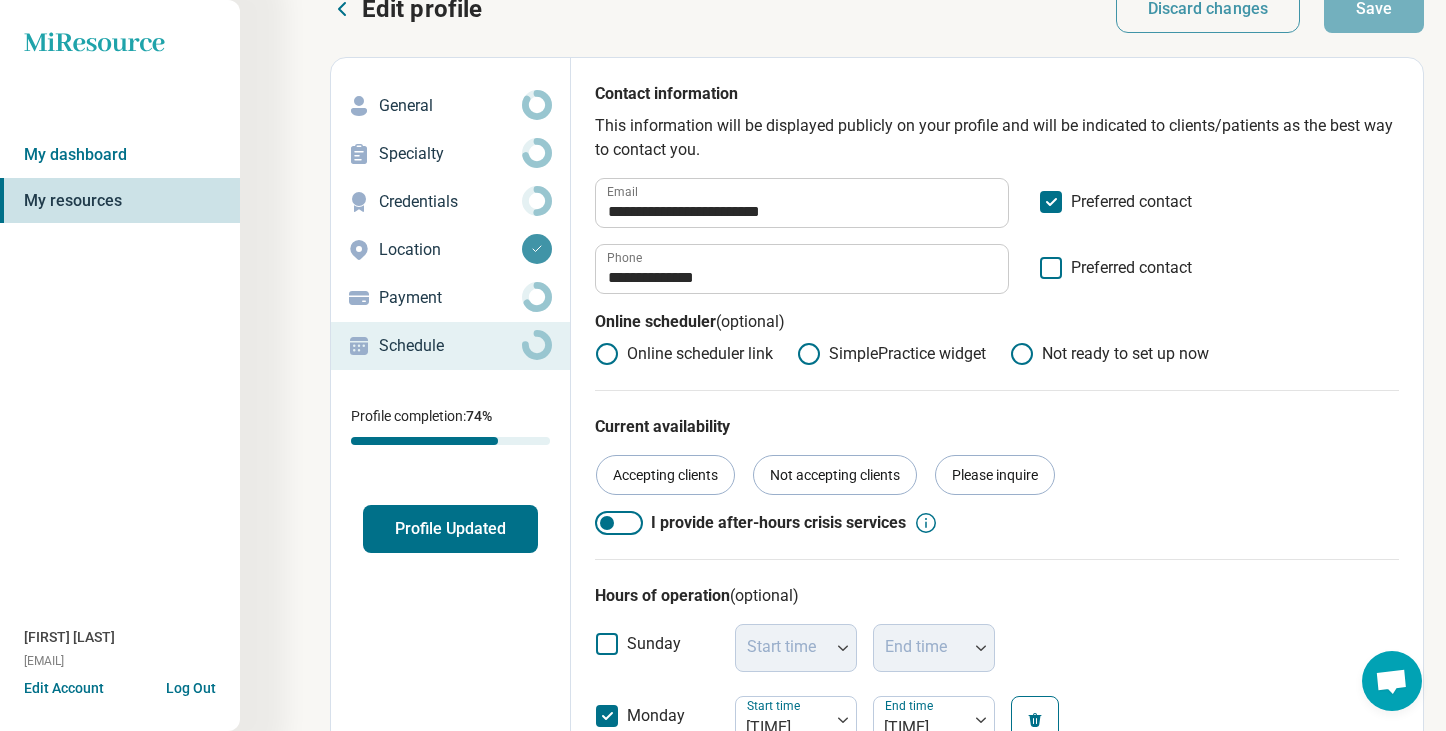 scroll, scrollTop: 0, scrollLeft: 0, axis: both 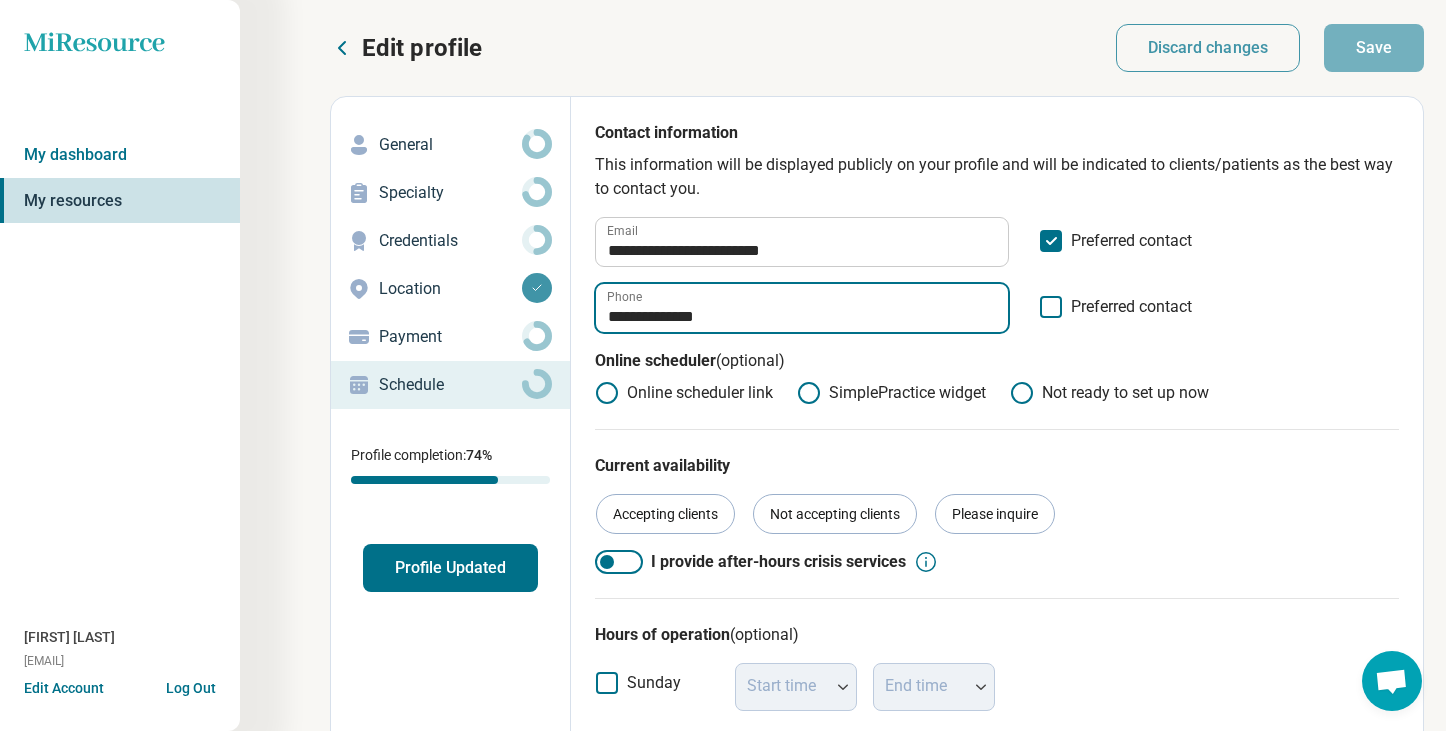 drag, startPoint x: 742, startPoint y: 311, endPoint x: 550, endPoint y: 303, distance: 192.1666 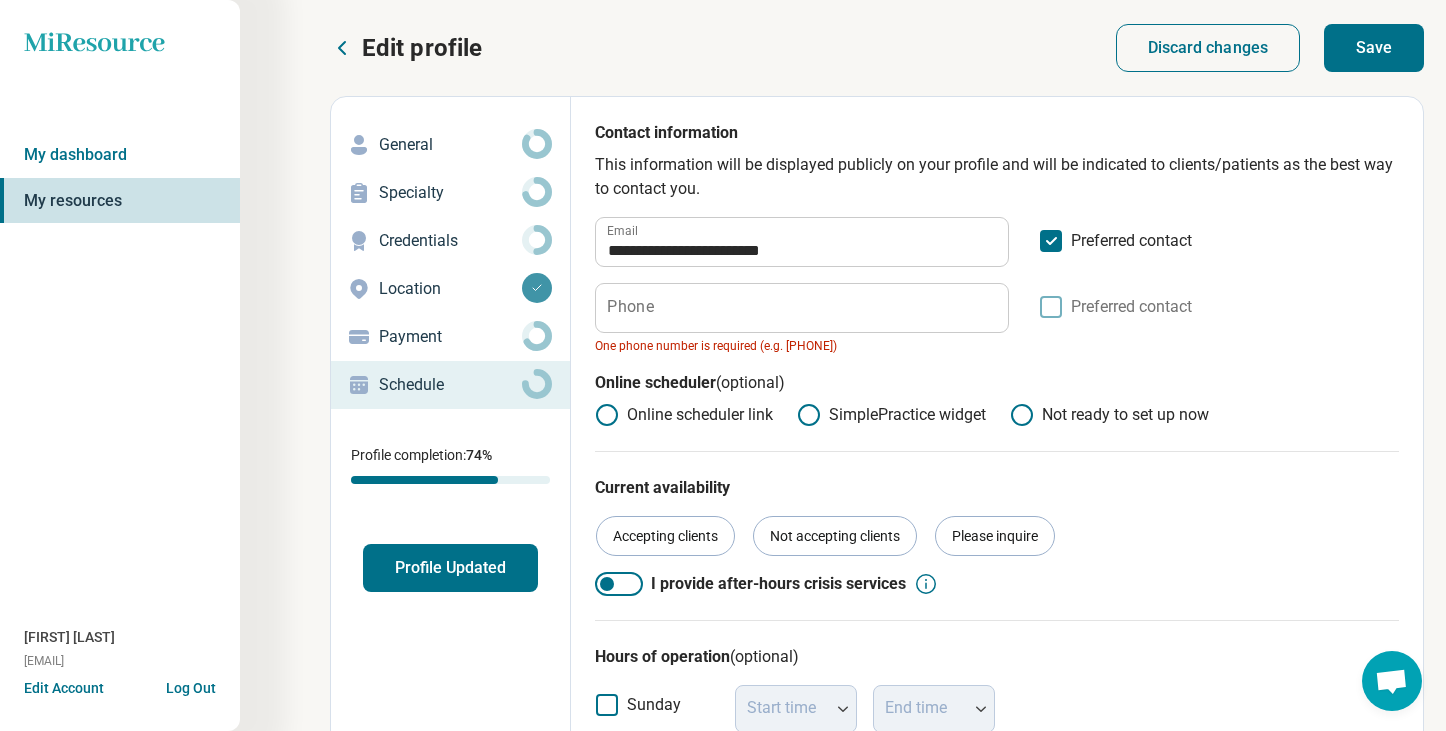 click on "**********" at bounding box center [997, 286] 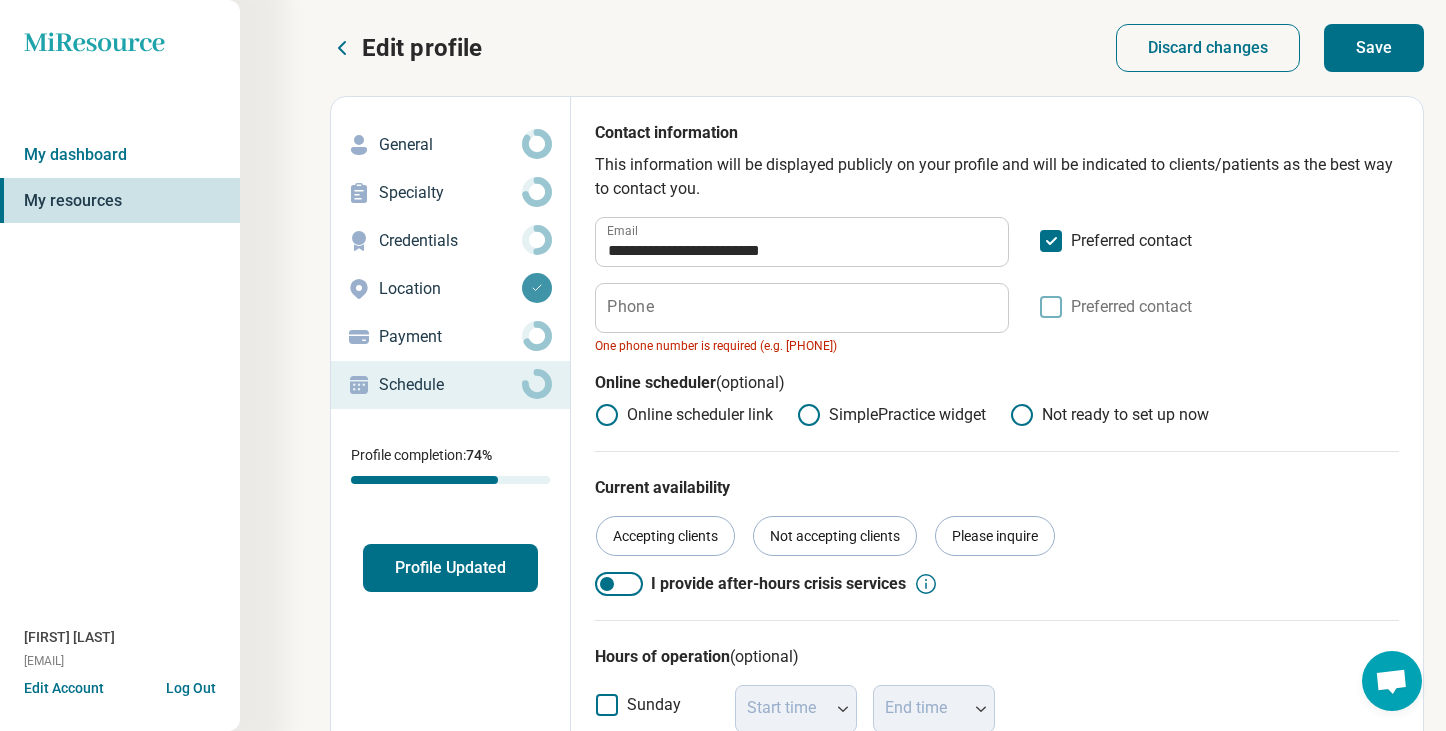 click on "Save" at bounding box center [1374, 48] 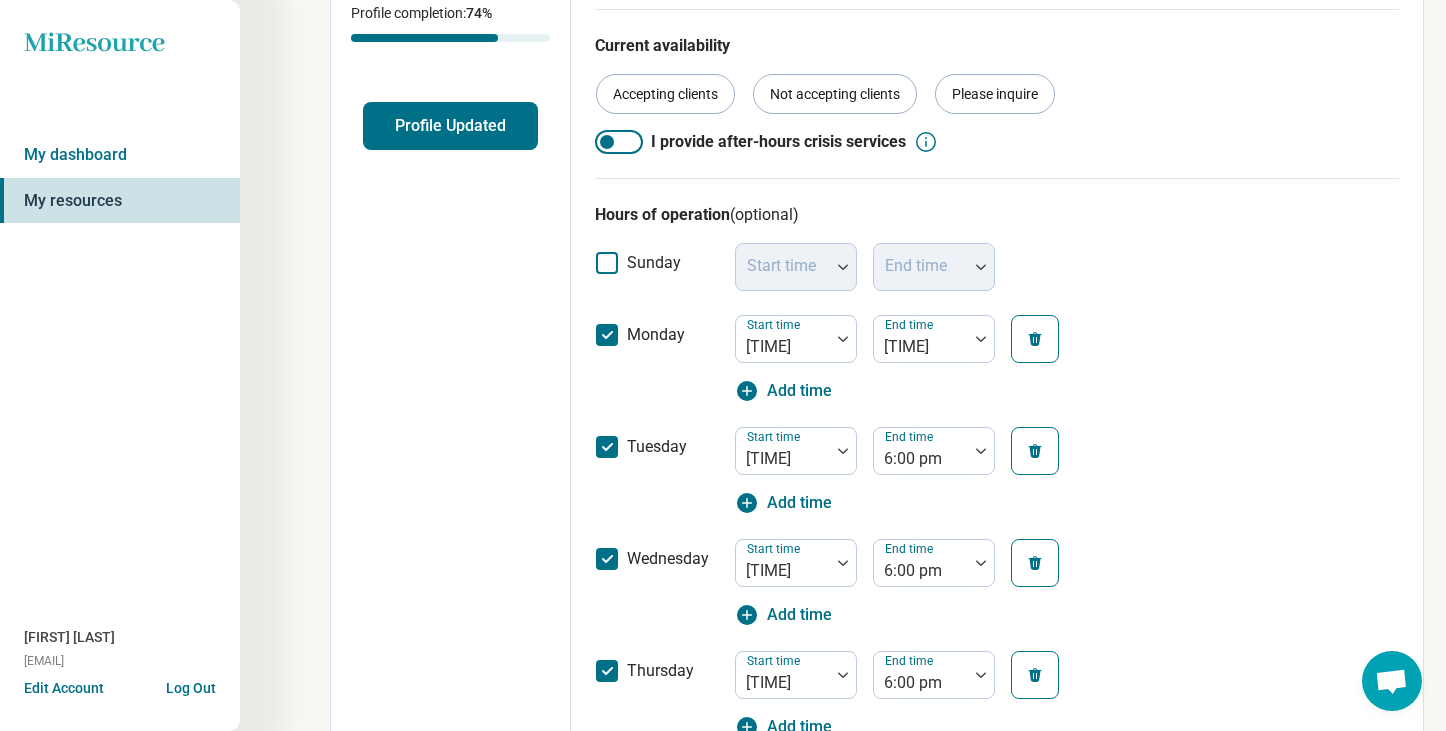 scroll, scrollTop: 0, scrollLeft: 0, axis: both 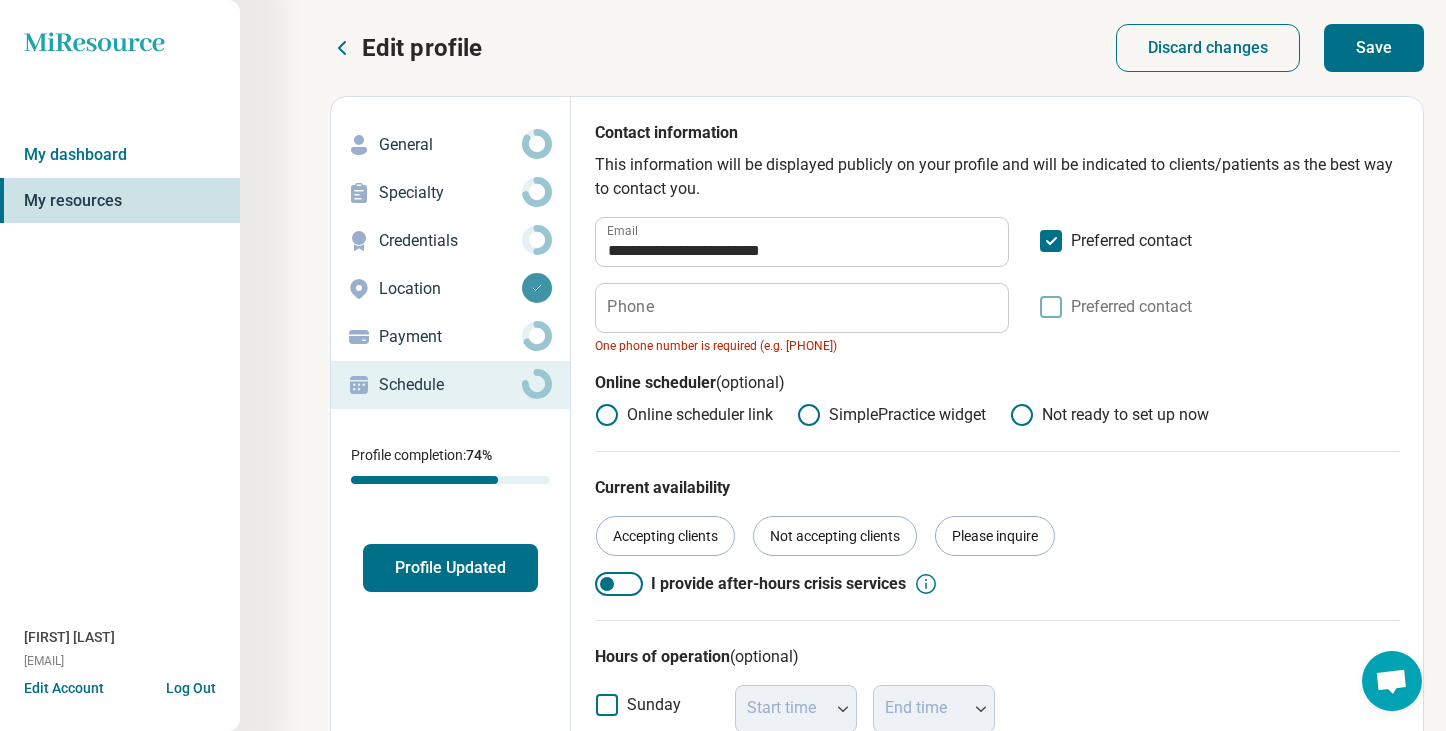 click on "Profile Updated" at bounding box center (450, 568) 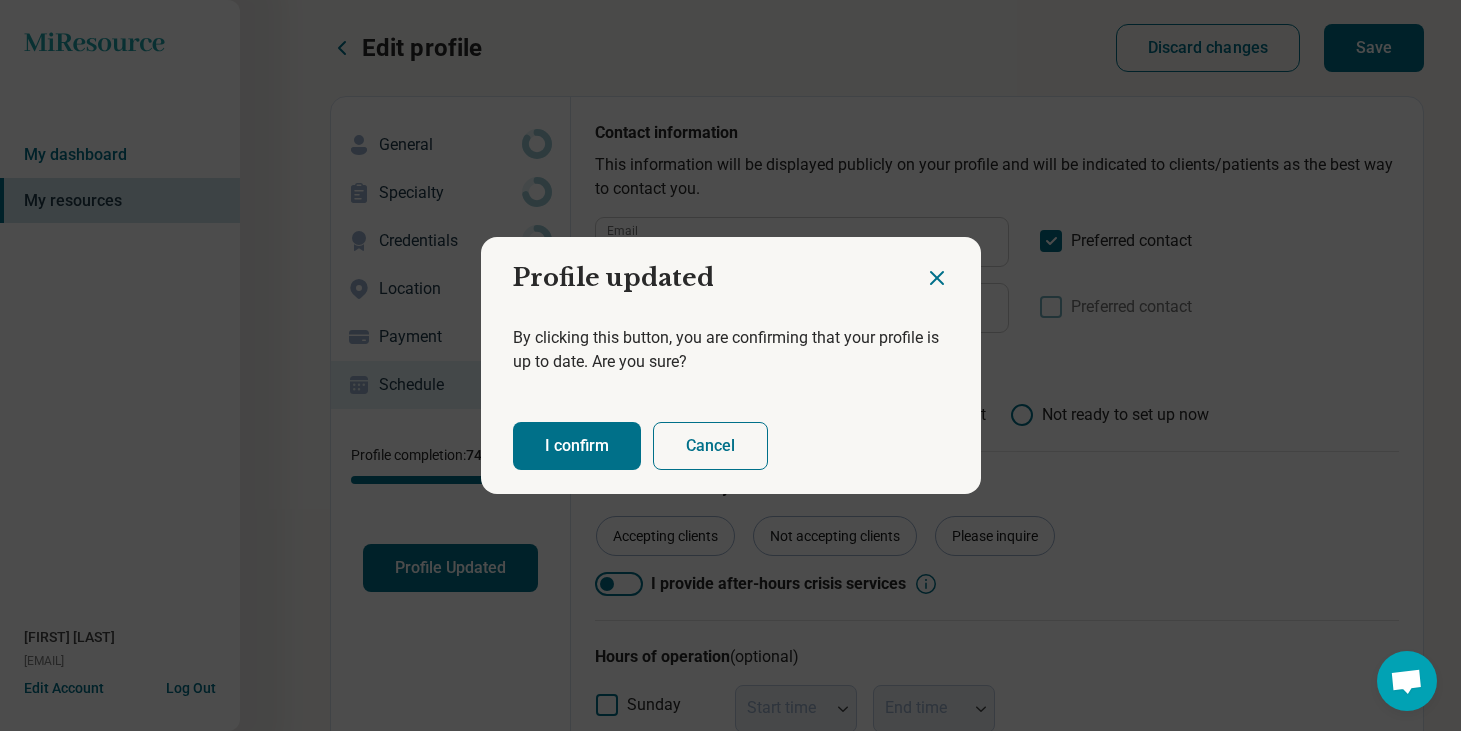 click on "I confirm" at bounding box center (577, 446) 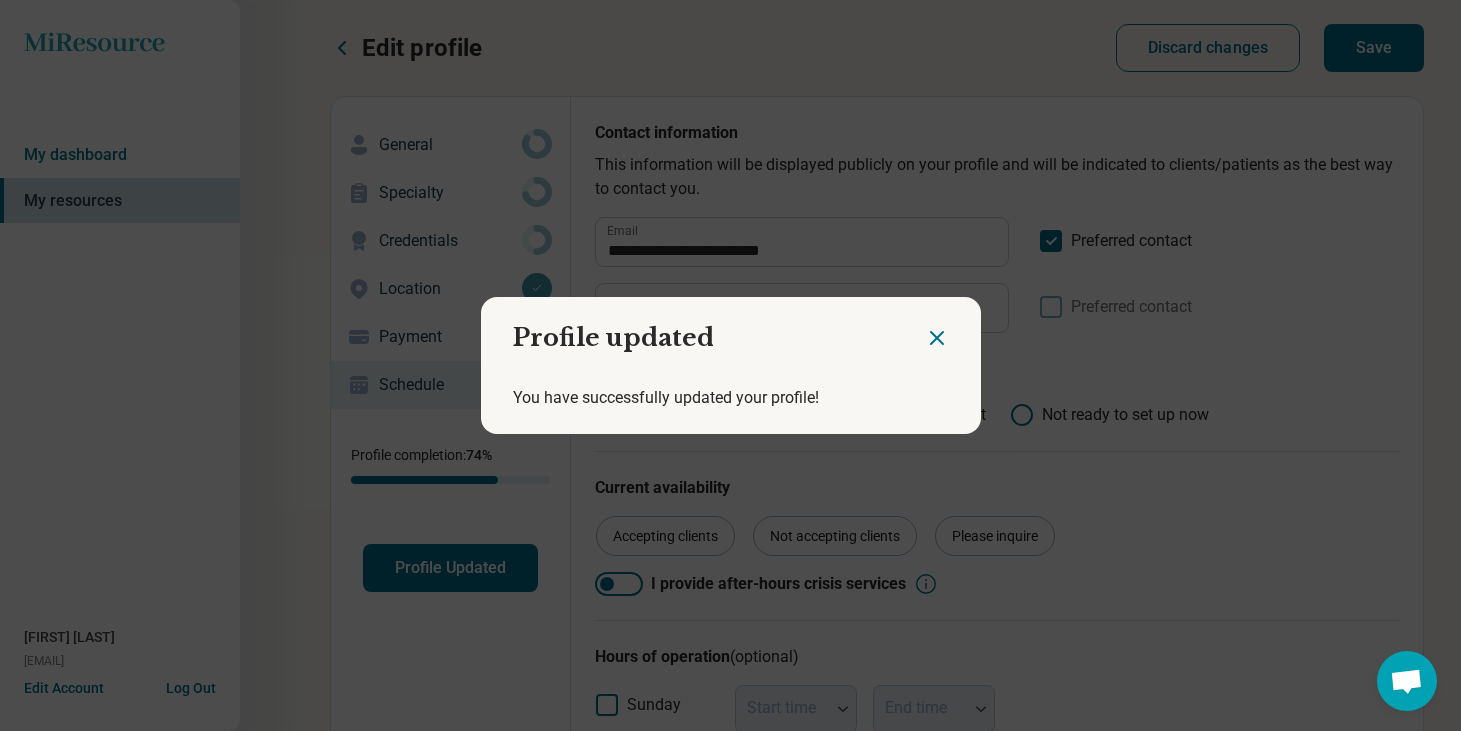 click 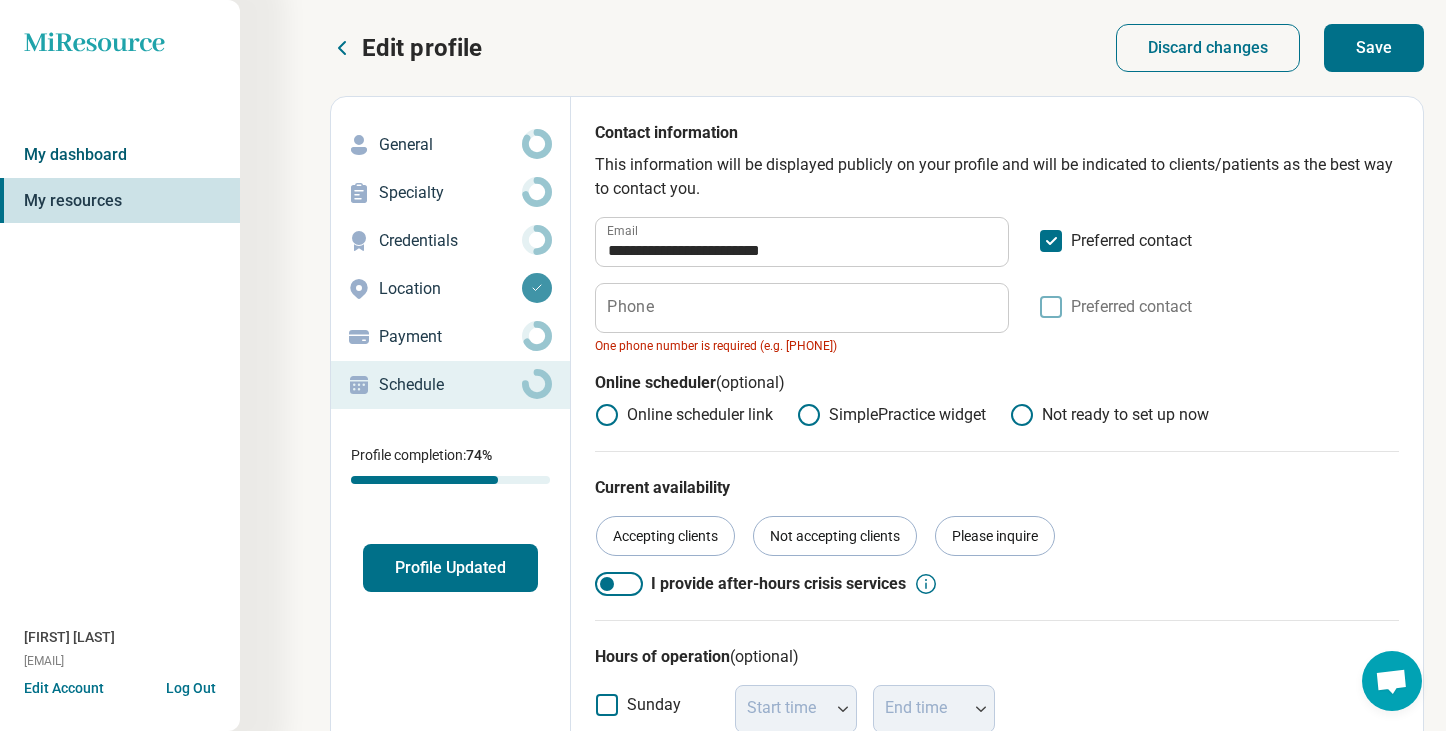 click on "My dashboard" at bounding box center [120, 155] 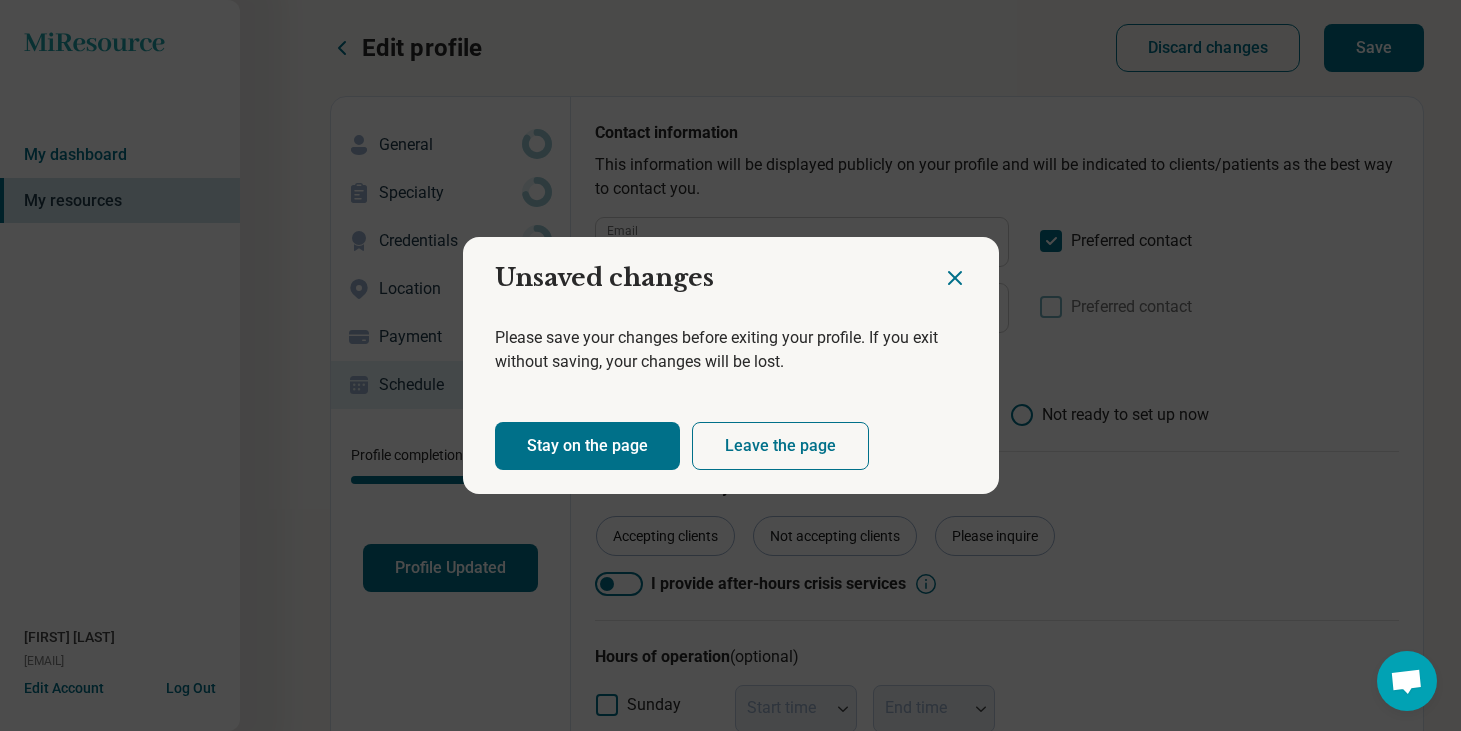click 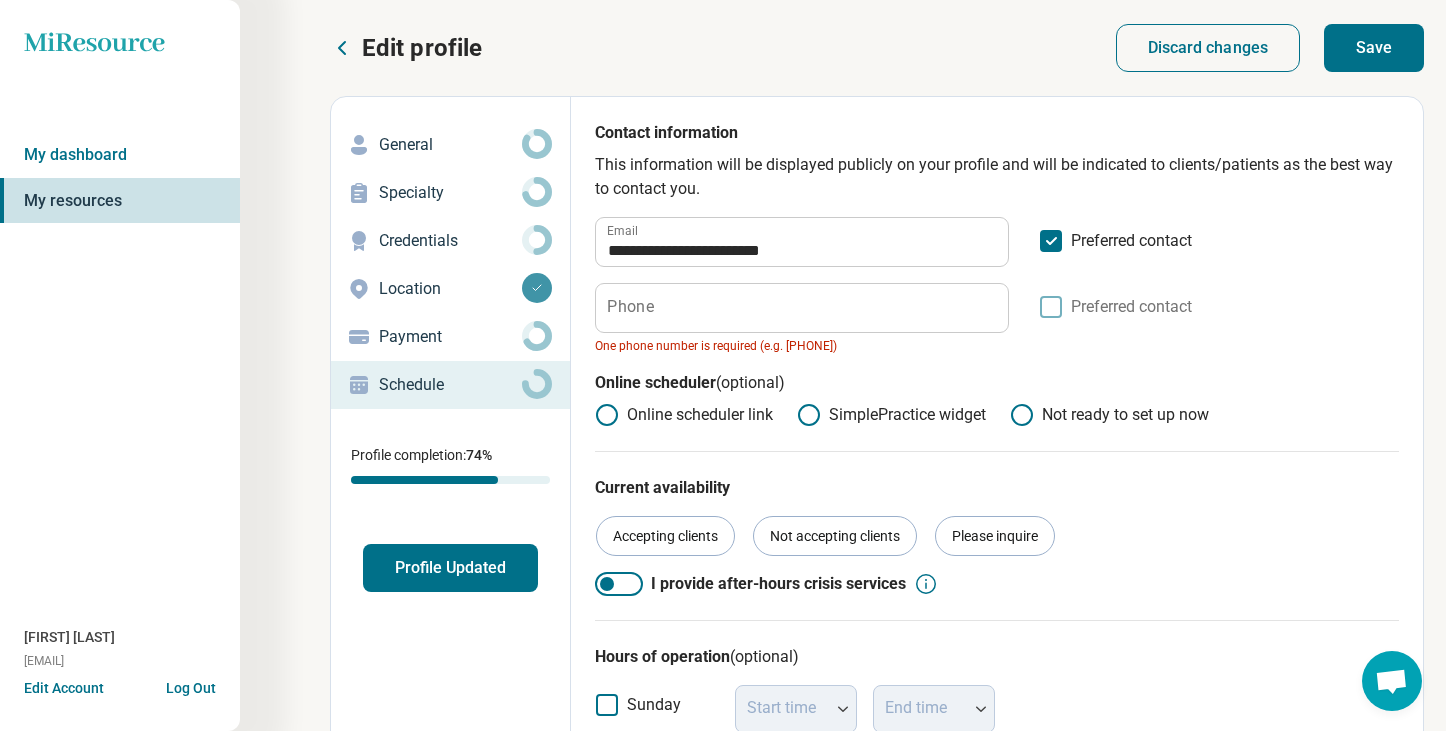 click on "Save" at bounding box center [1374, 48] 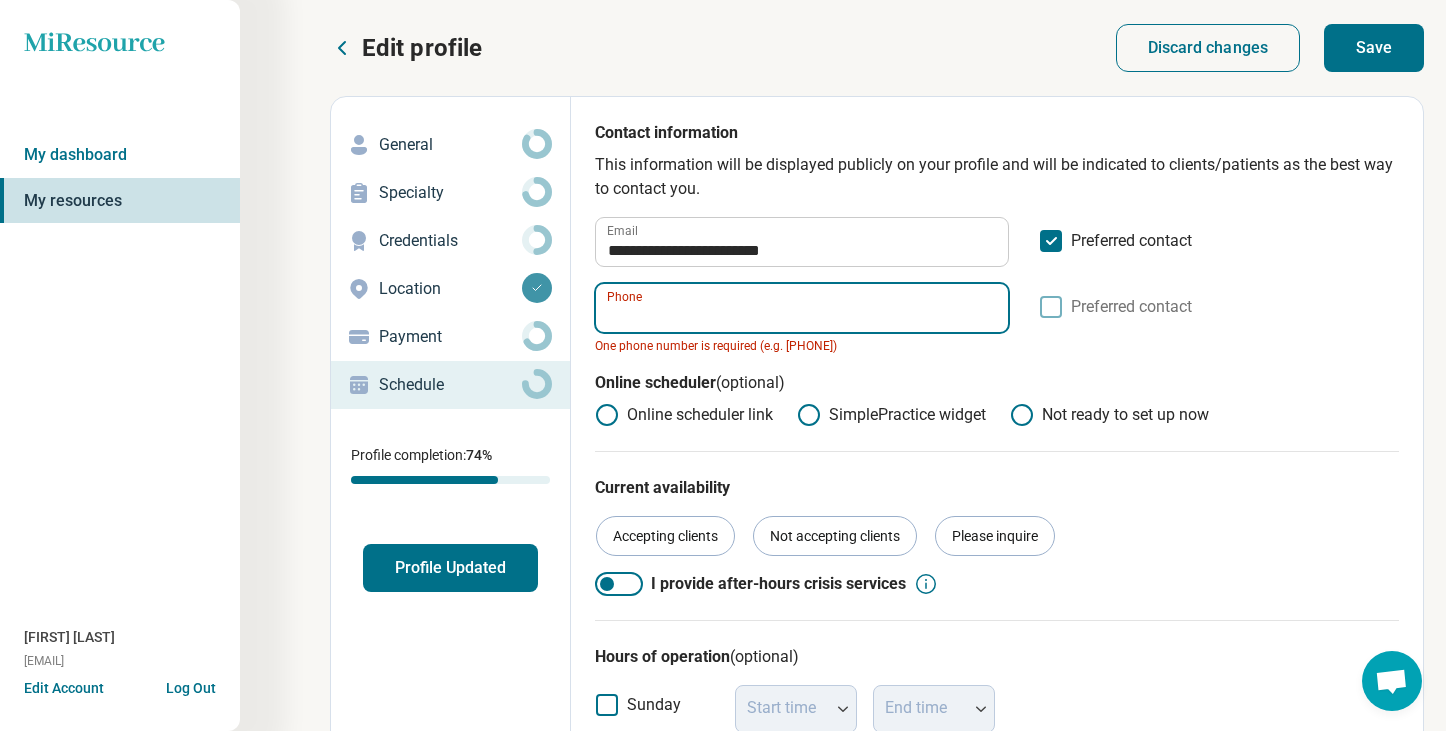 click on "Phone" at bounding box center (802, 308) 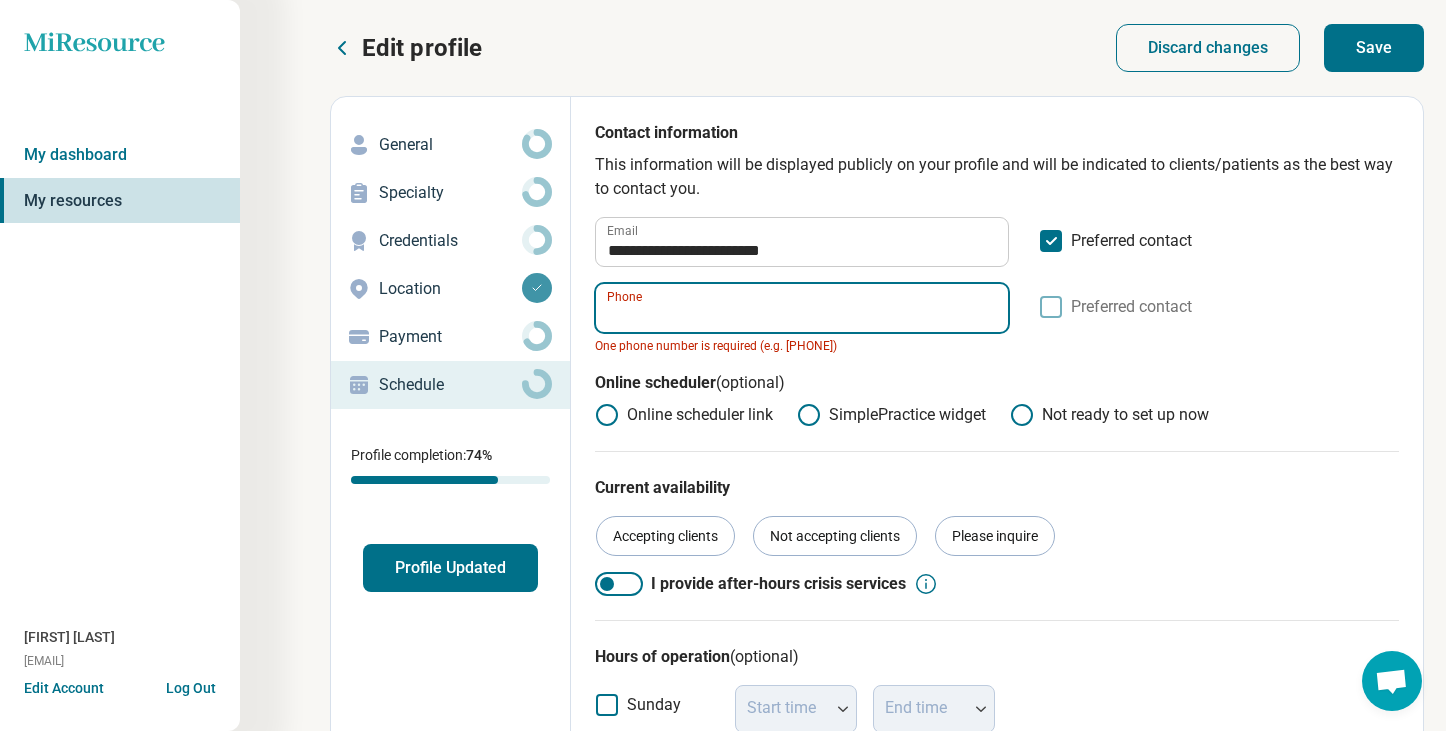type on "**********" 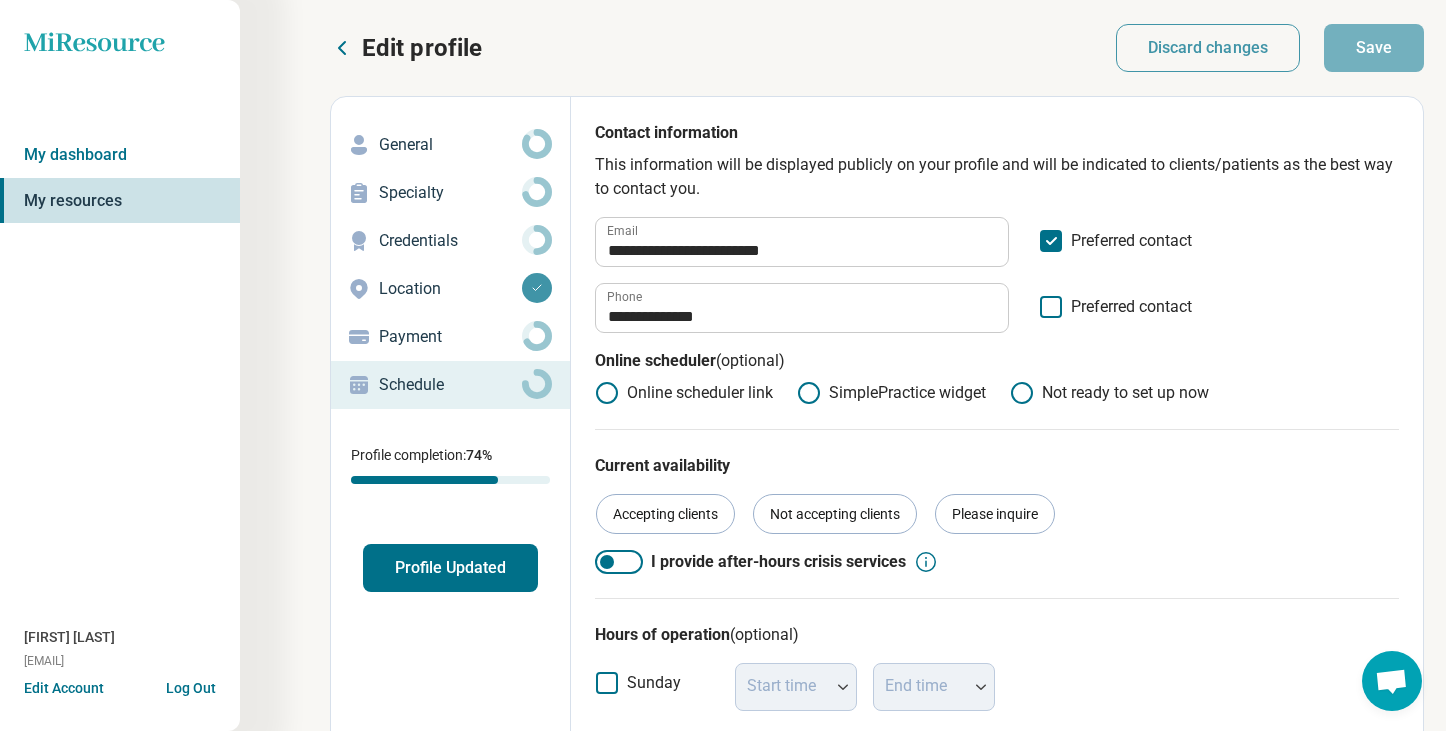 click on "Profile Updated" at bounding box center (450, 568) 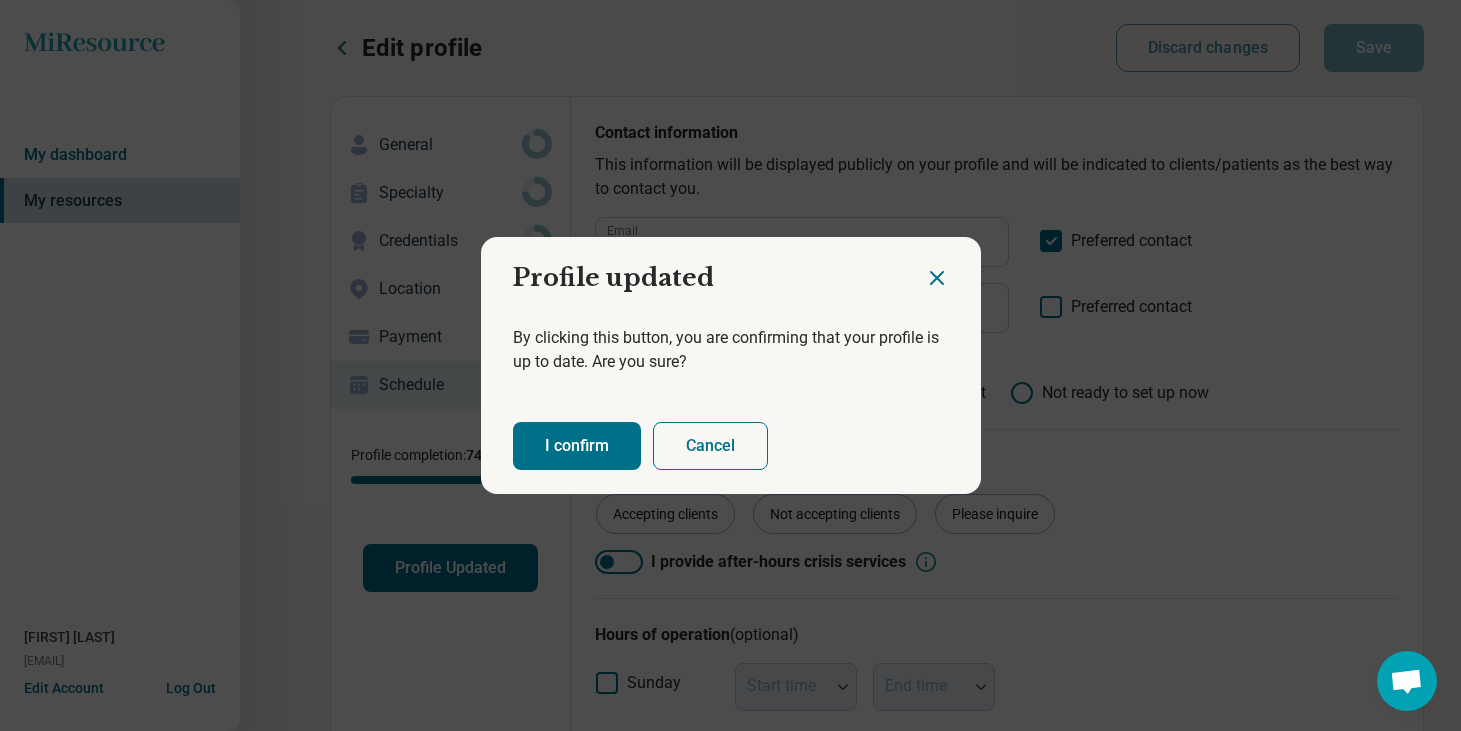 click on "I confirm" at bounding box center [577, 446] 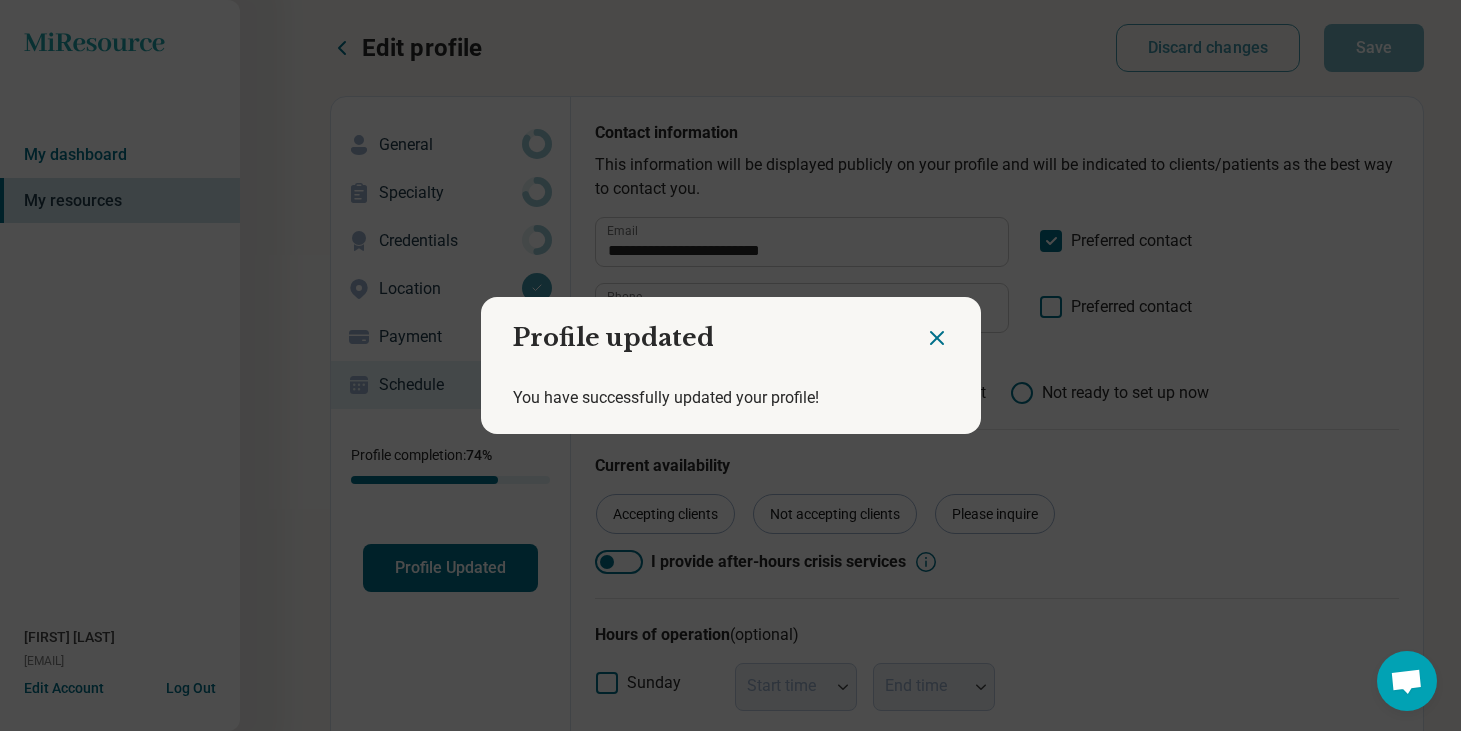 click 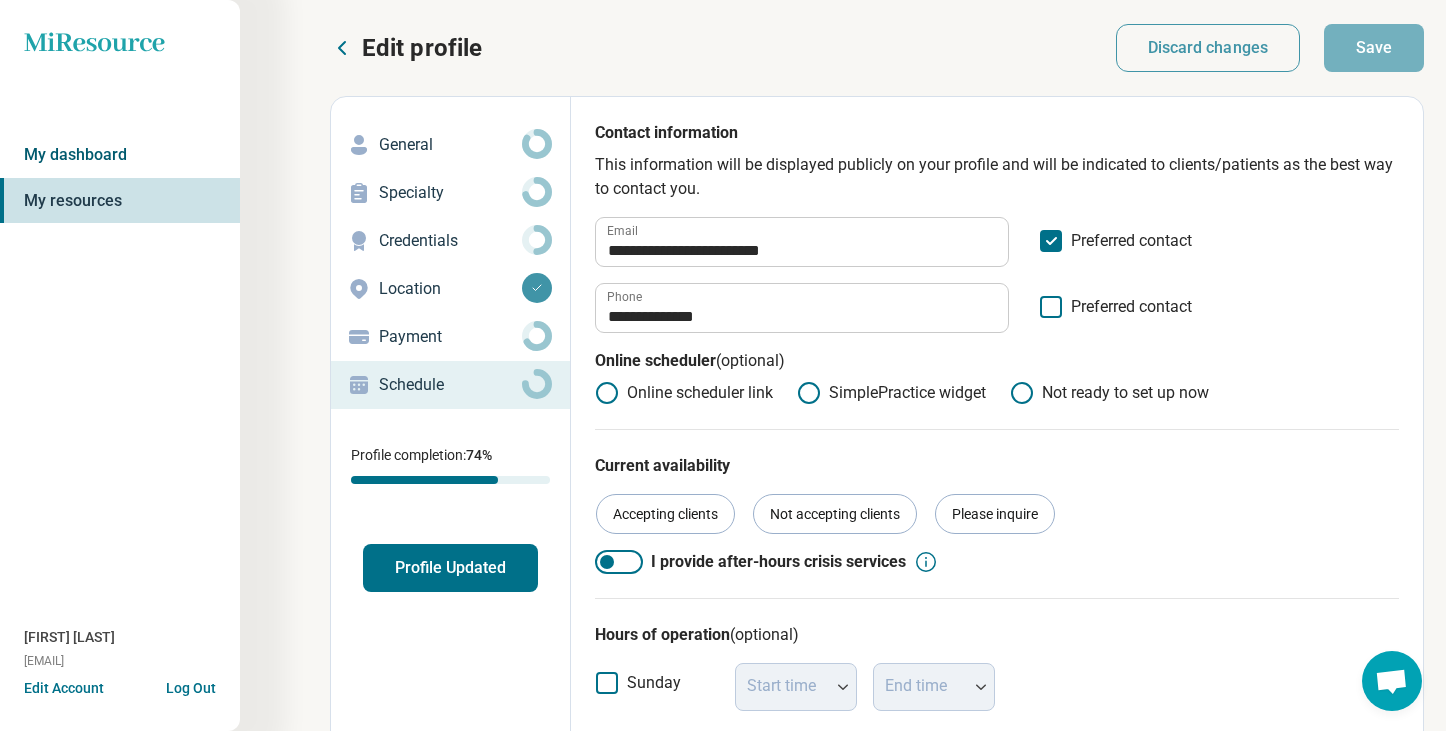 click on "My dashboard" at bounding box center [120, 155] 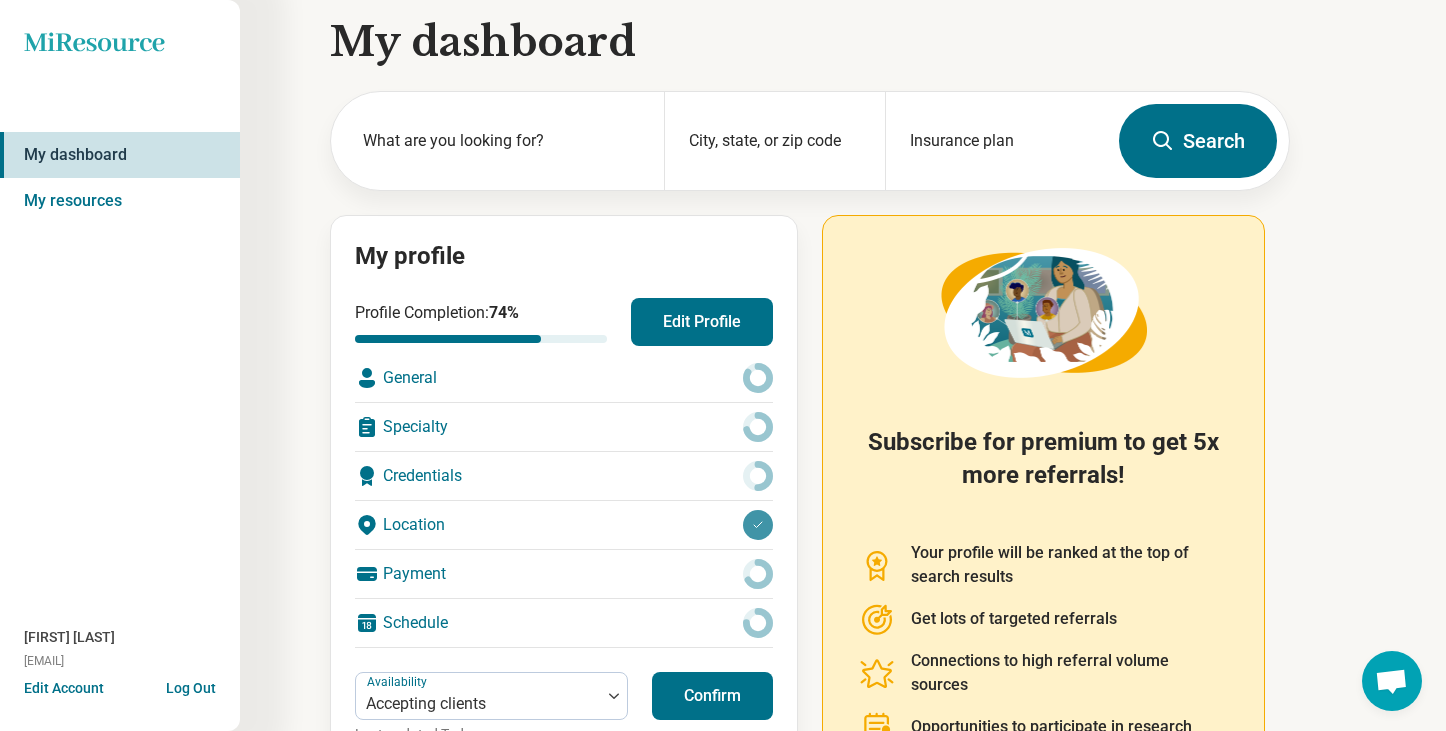 scroll, scrollTop: 0, scrollLeft: 0, axis: both 